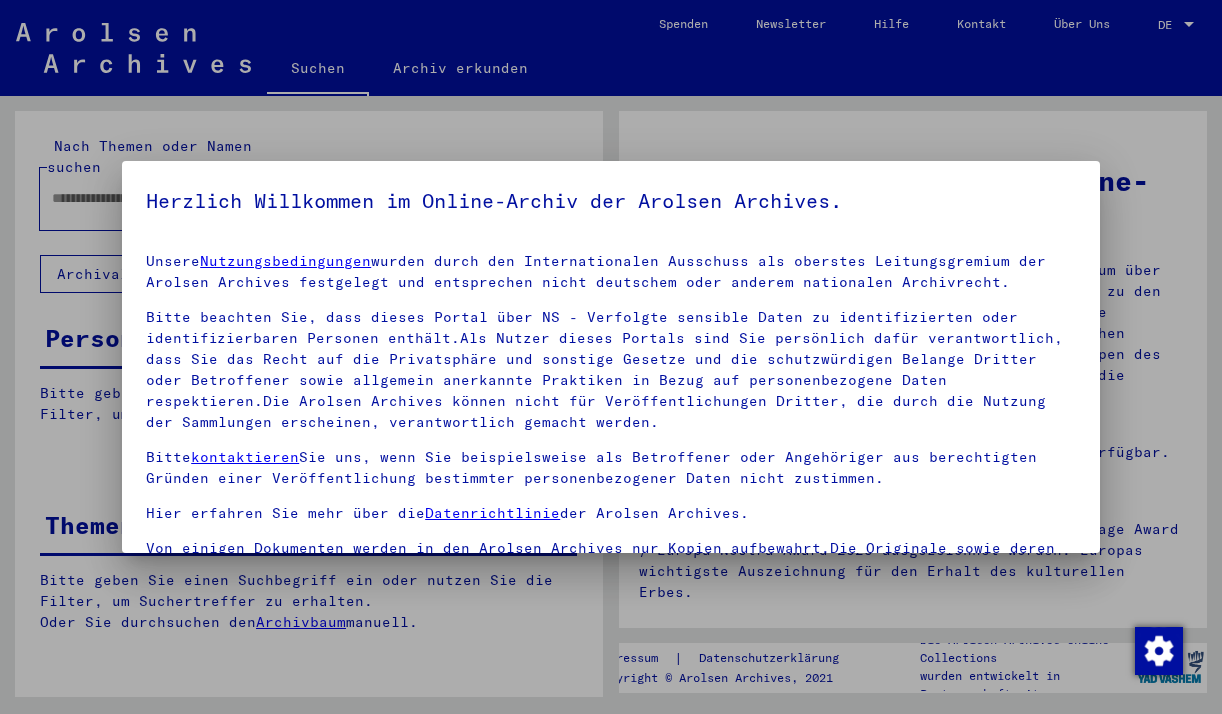 scroll, scrollTop: 0, scrollLeft: 0, axis: both 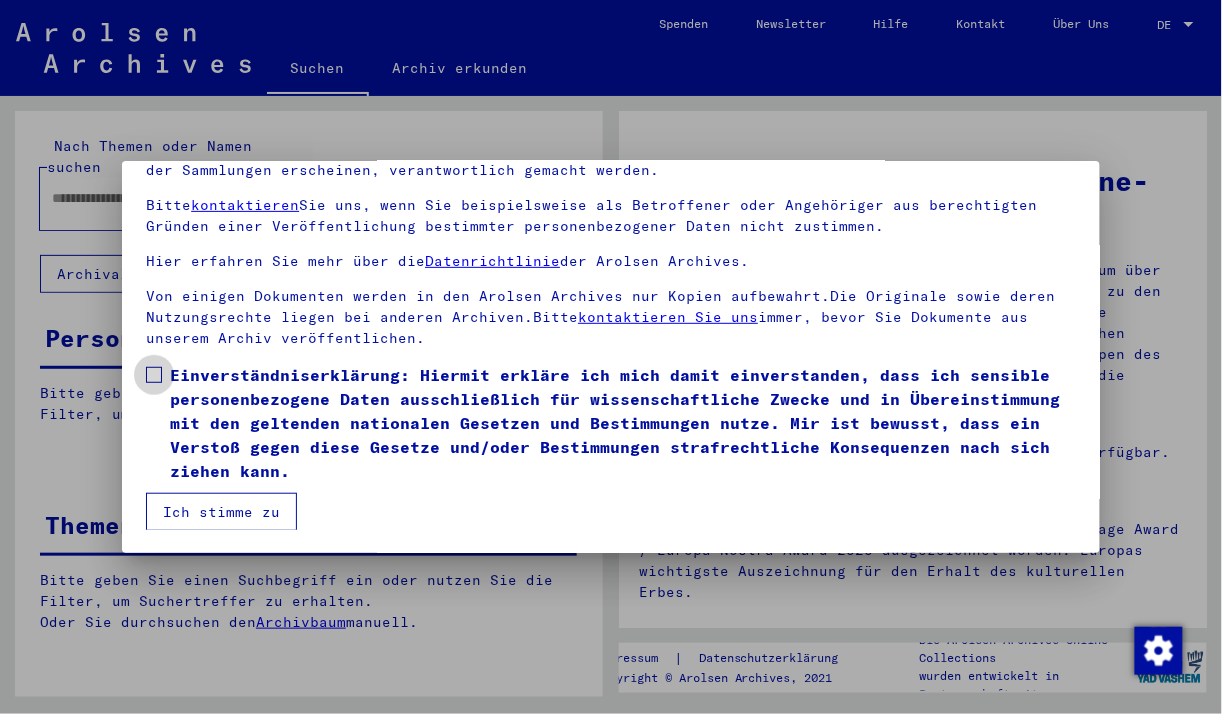click at bounding box center [154, 375] 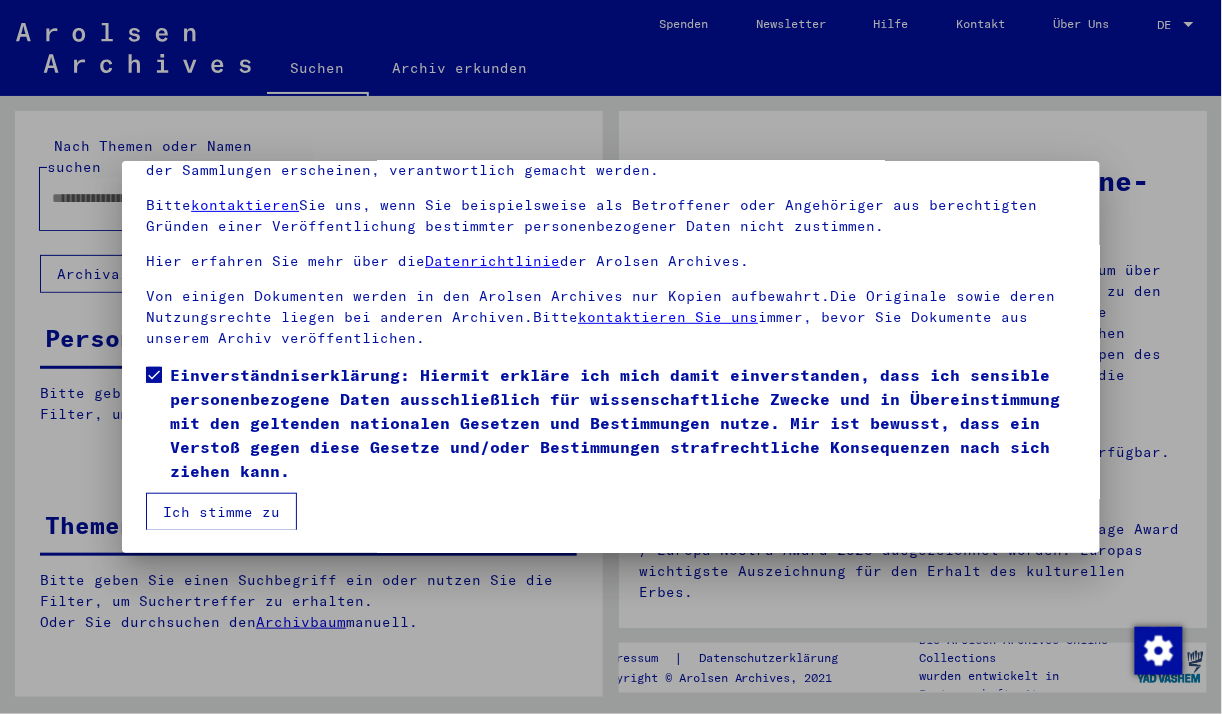 click on "Ich stimme zu" at bounding box center [221, 512] 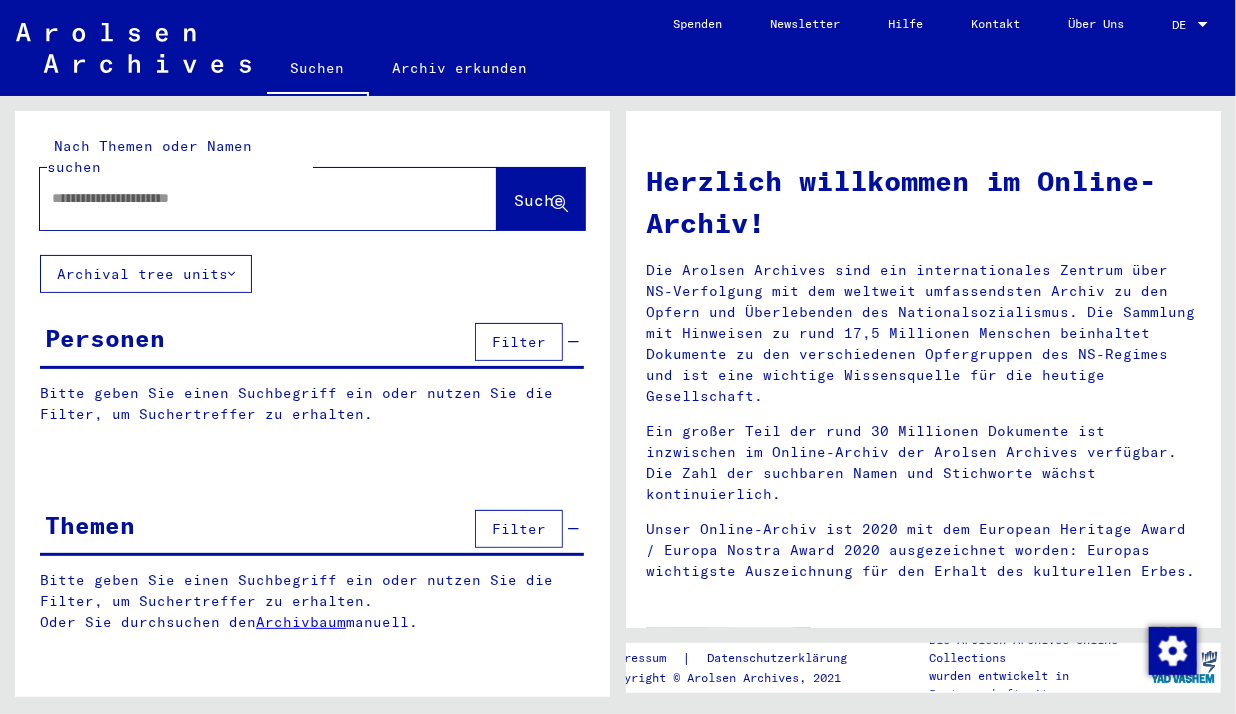 click at bounding box center (244, 198) 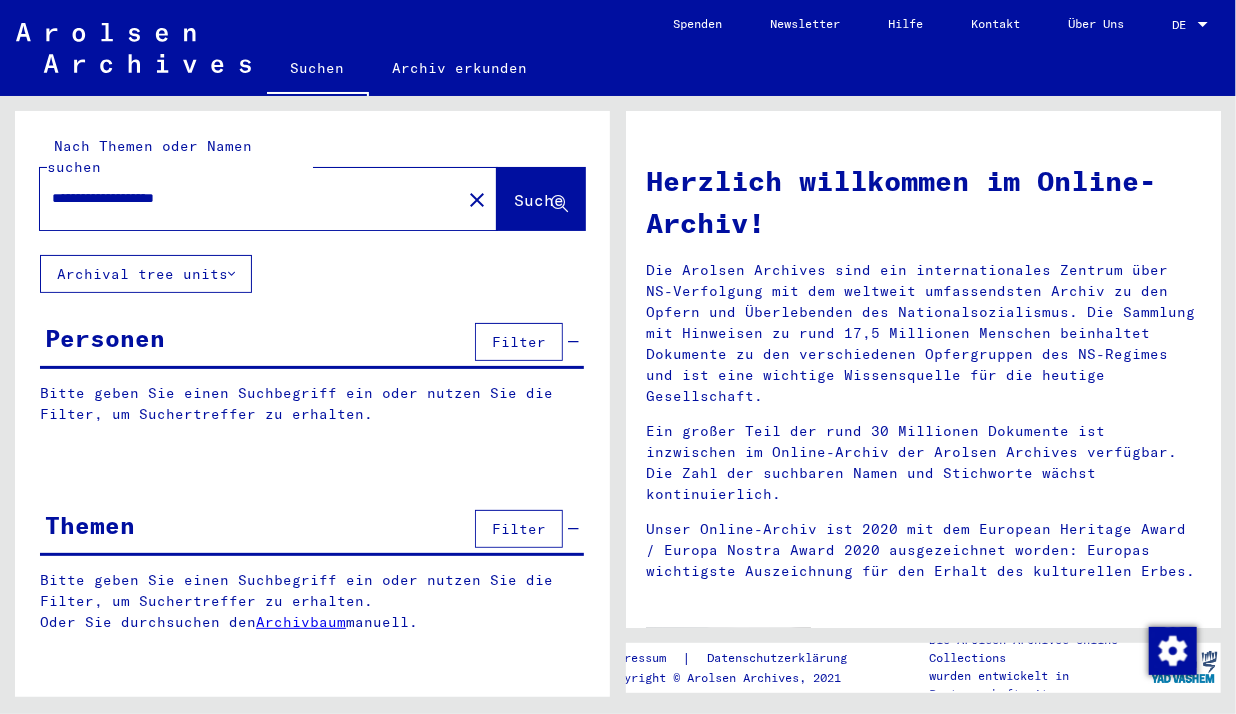 type on "**********" 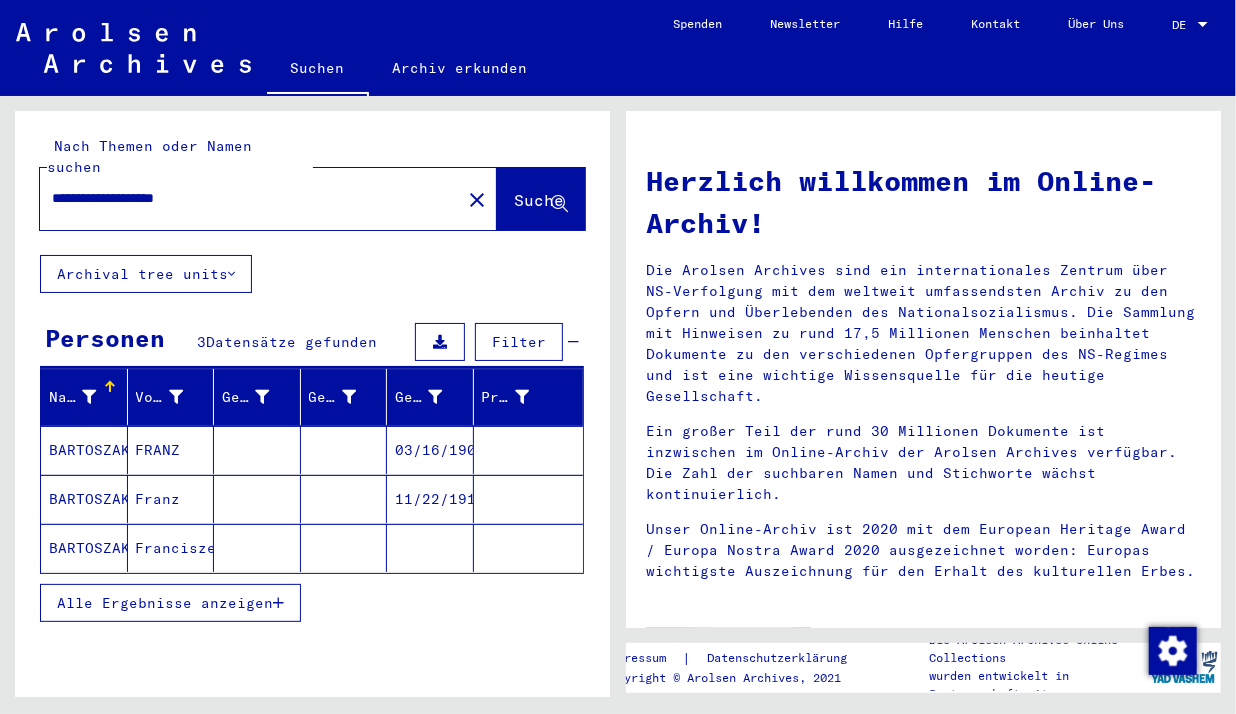 click on "BARTOSZAK" 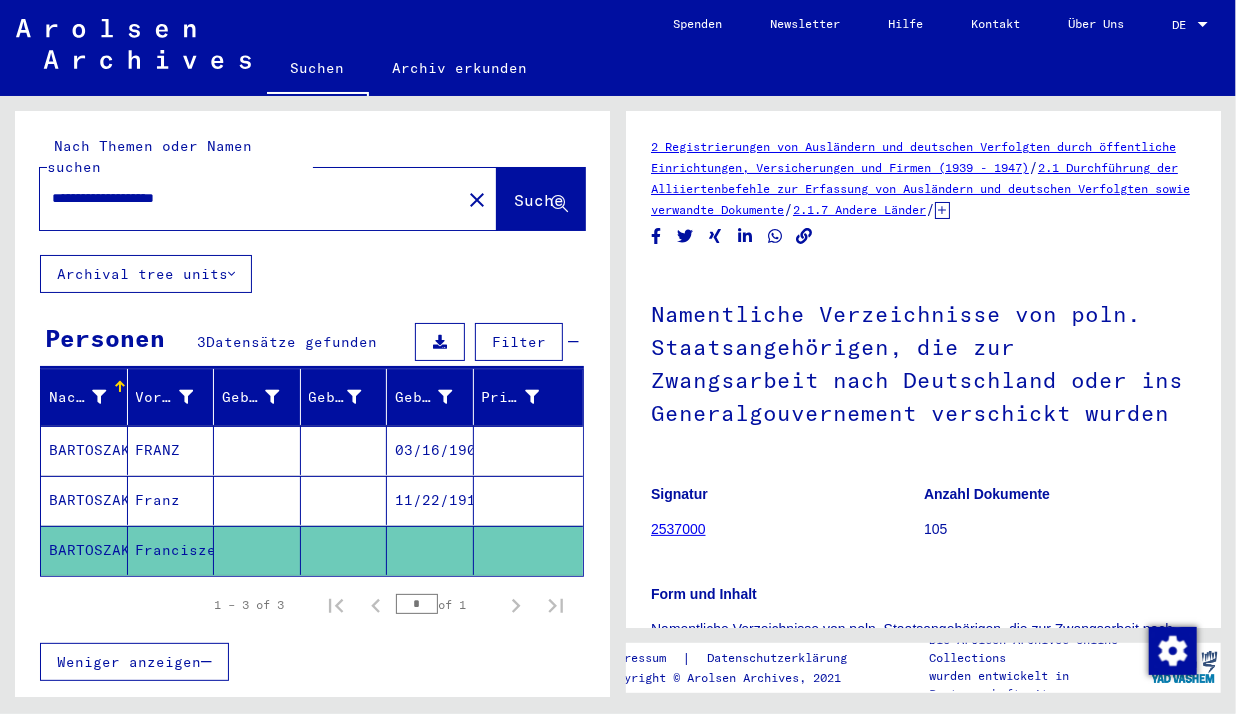 scroll, scrollTop: 0, scrollLeft: 0, axis: both 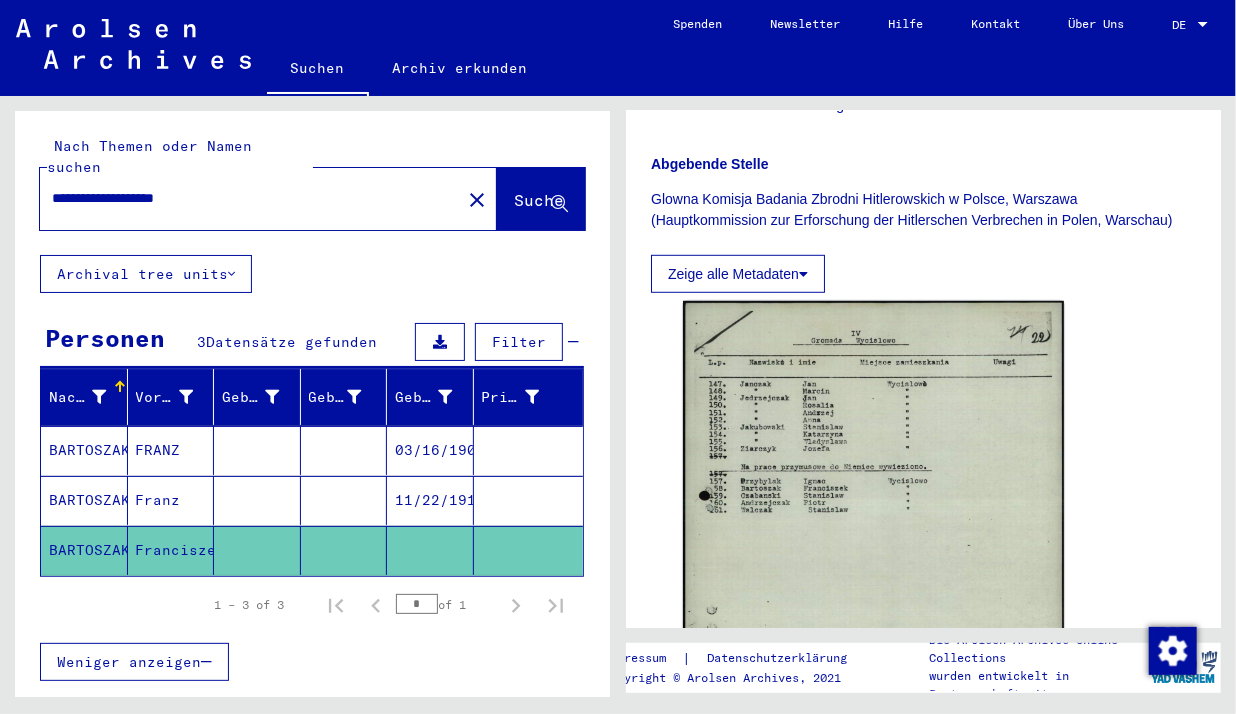 click on "BARTOSZAK" at bounding box center (84, 500) 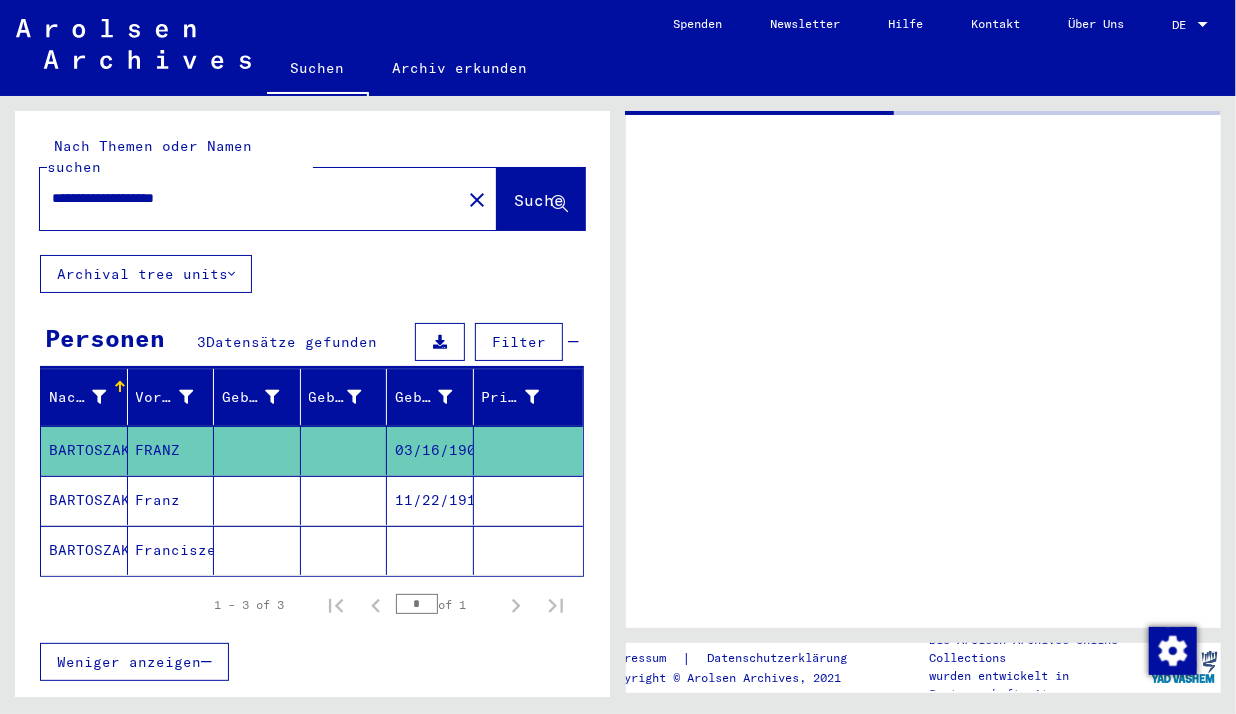 scroll, scrollTop: 0, scrollLeft: 0, axis: both 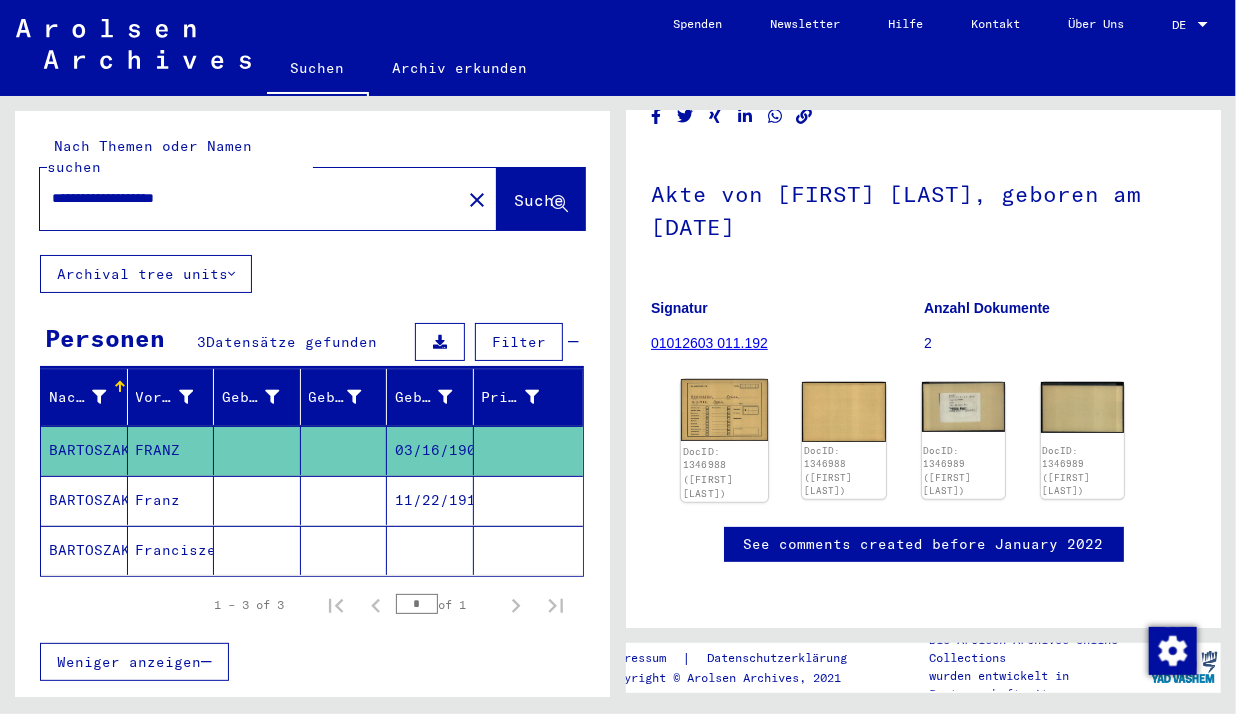 click 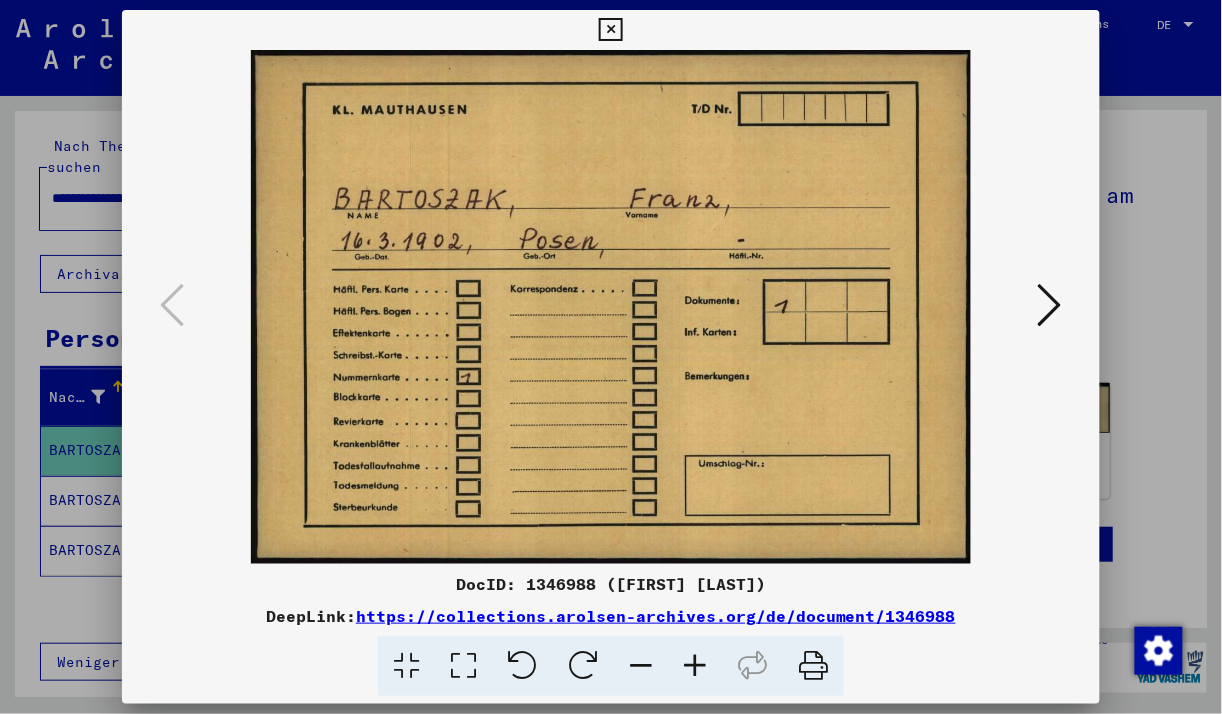 click at bounding box center [1050, 305] 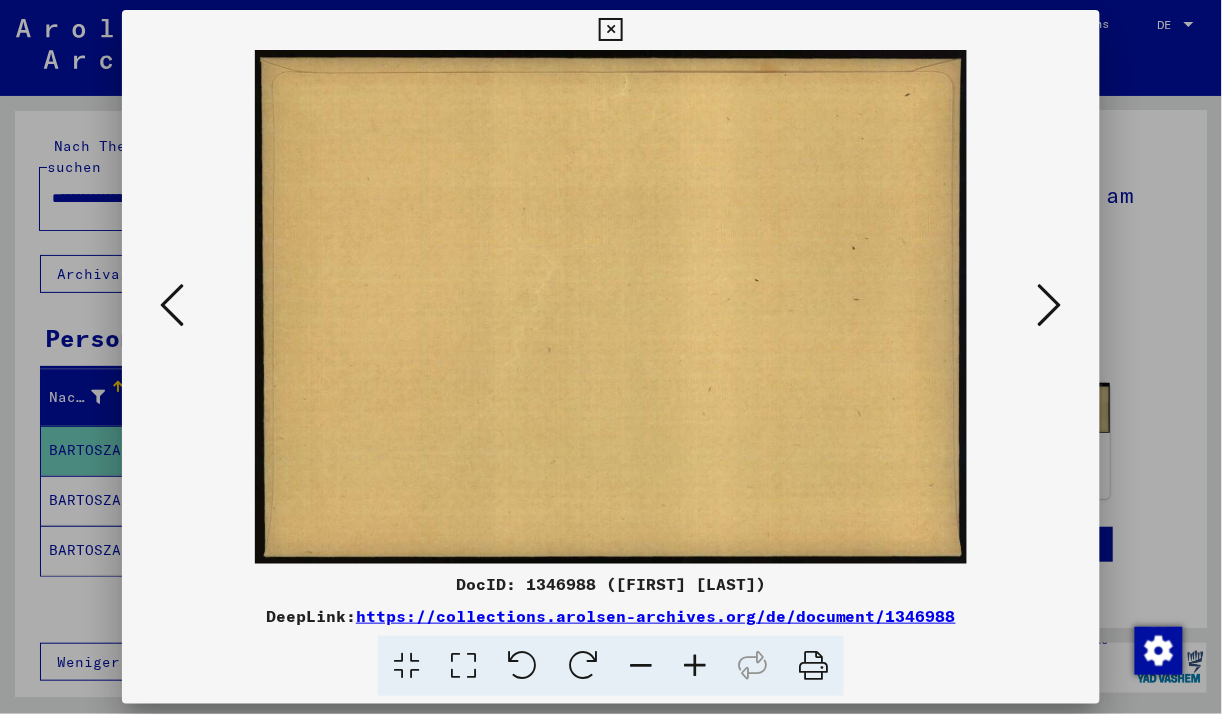 click at bounding box center (1050, 305) 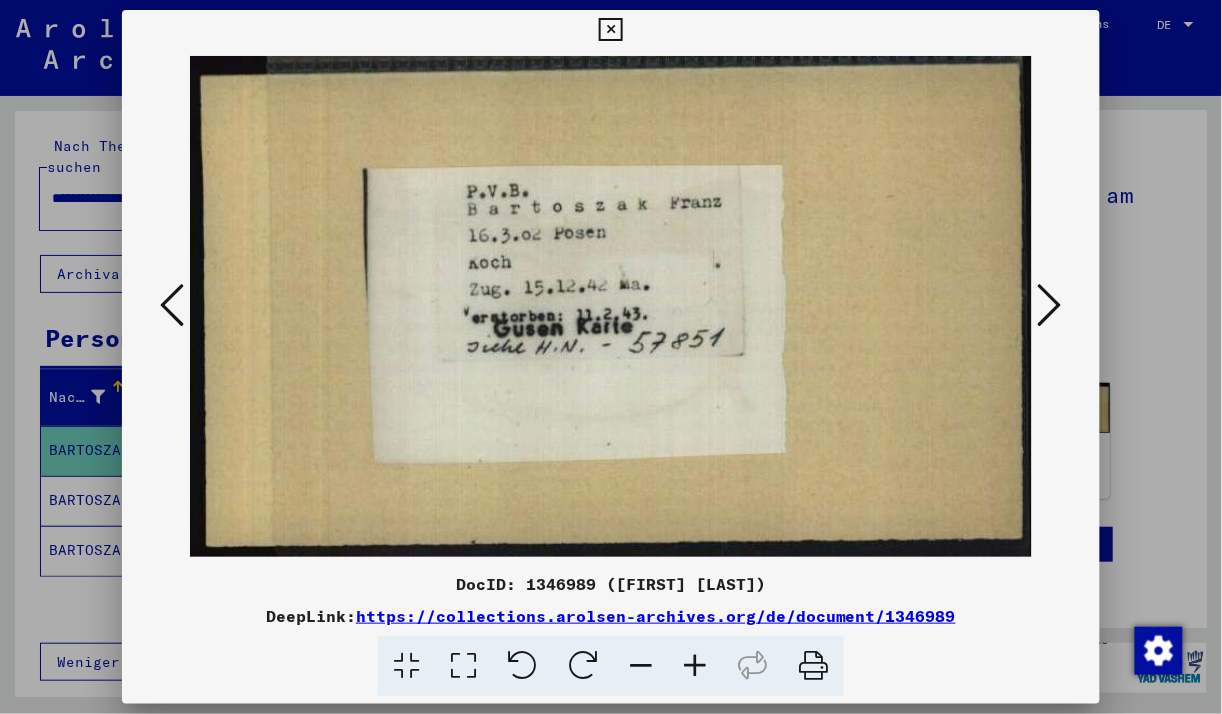 click at bounding box center (1050, 305) 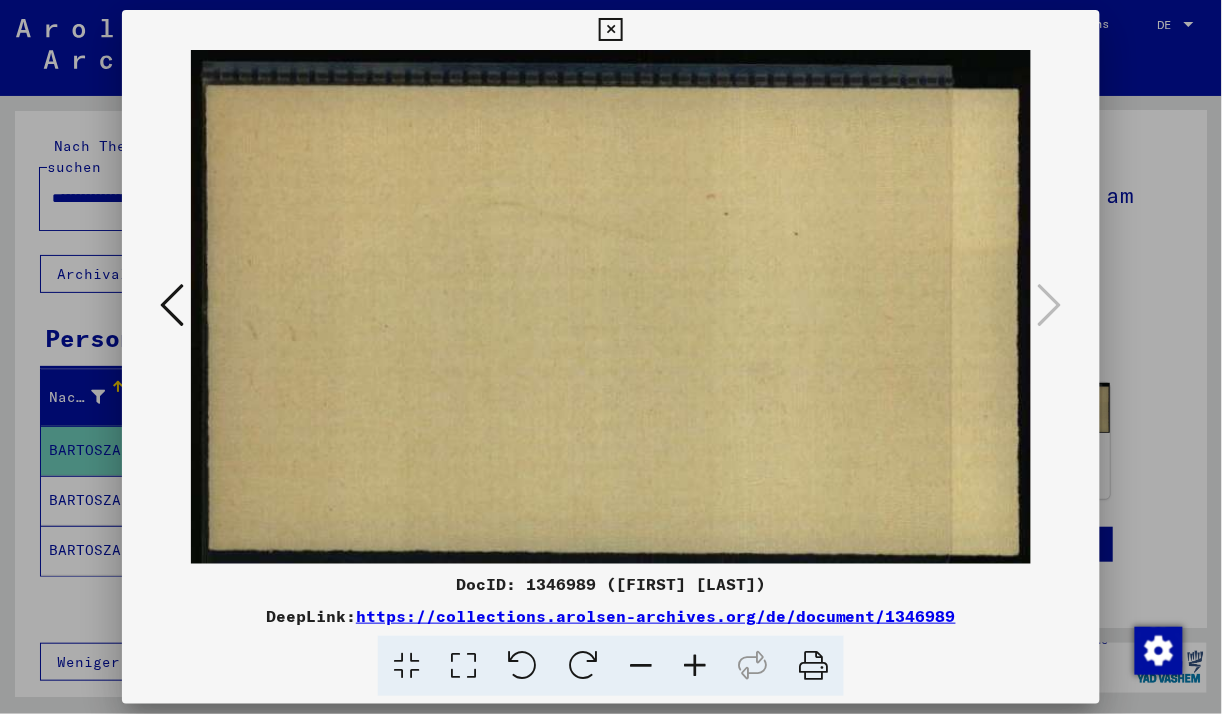 click at bounding box center [172, 305] 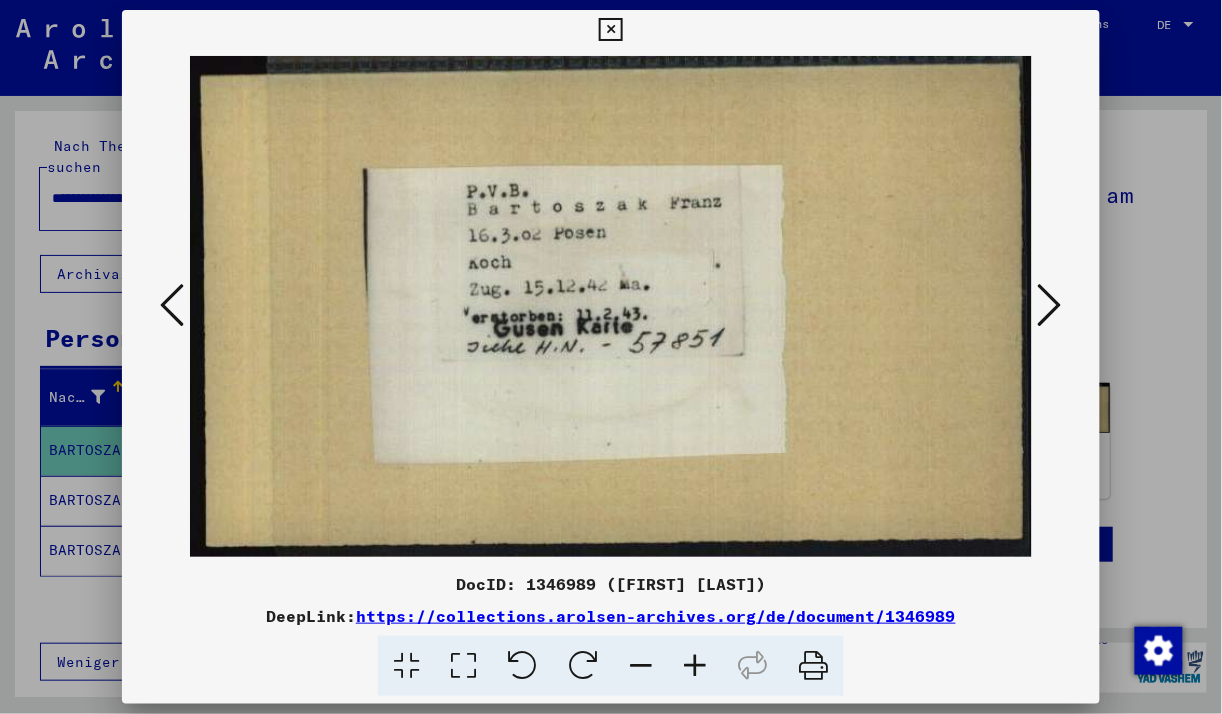 click at bounding box center [172, 305] 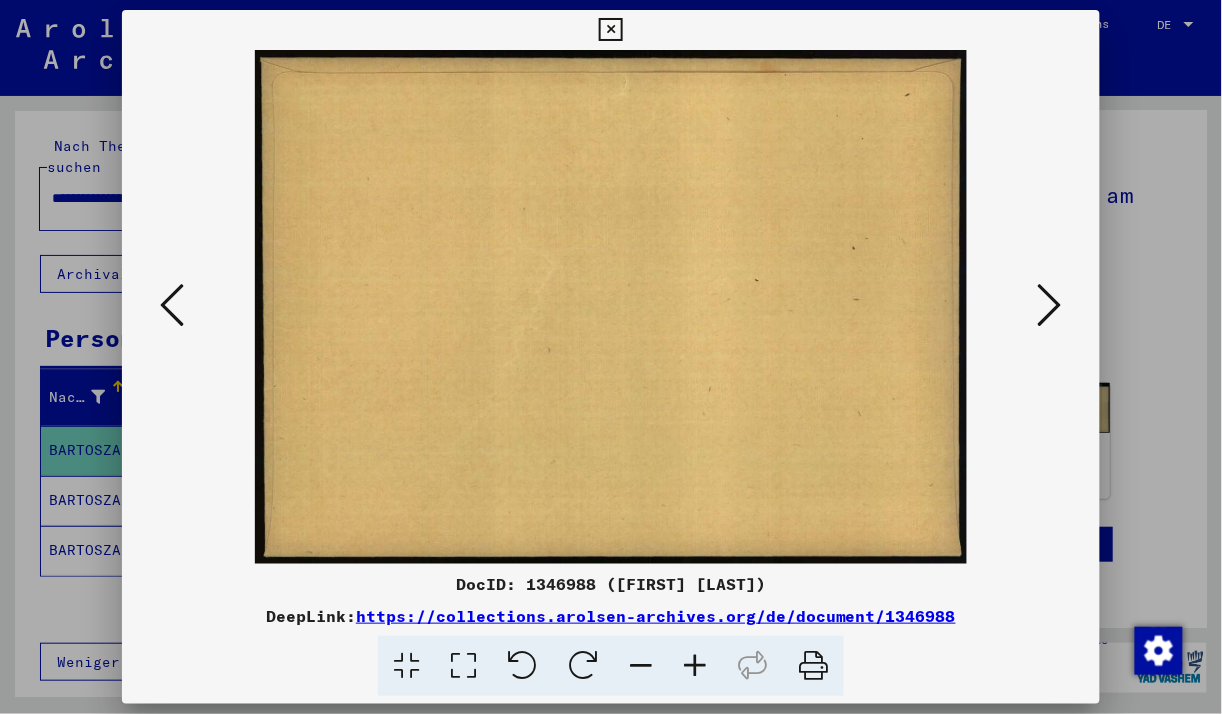 click at bounding box center [172, 305] 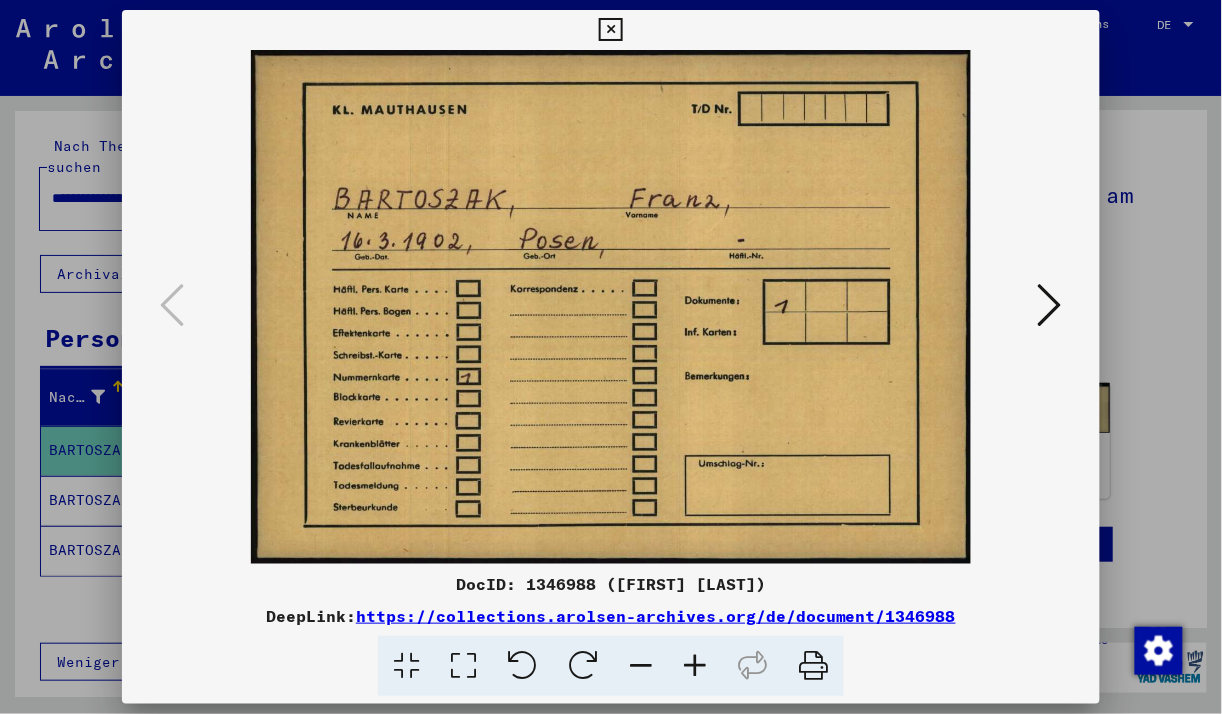 click at bounding box center (610, 30) 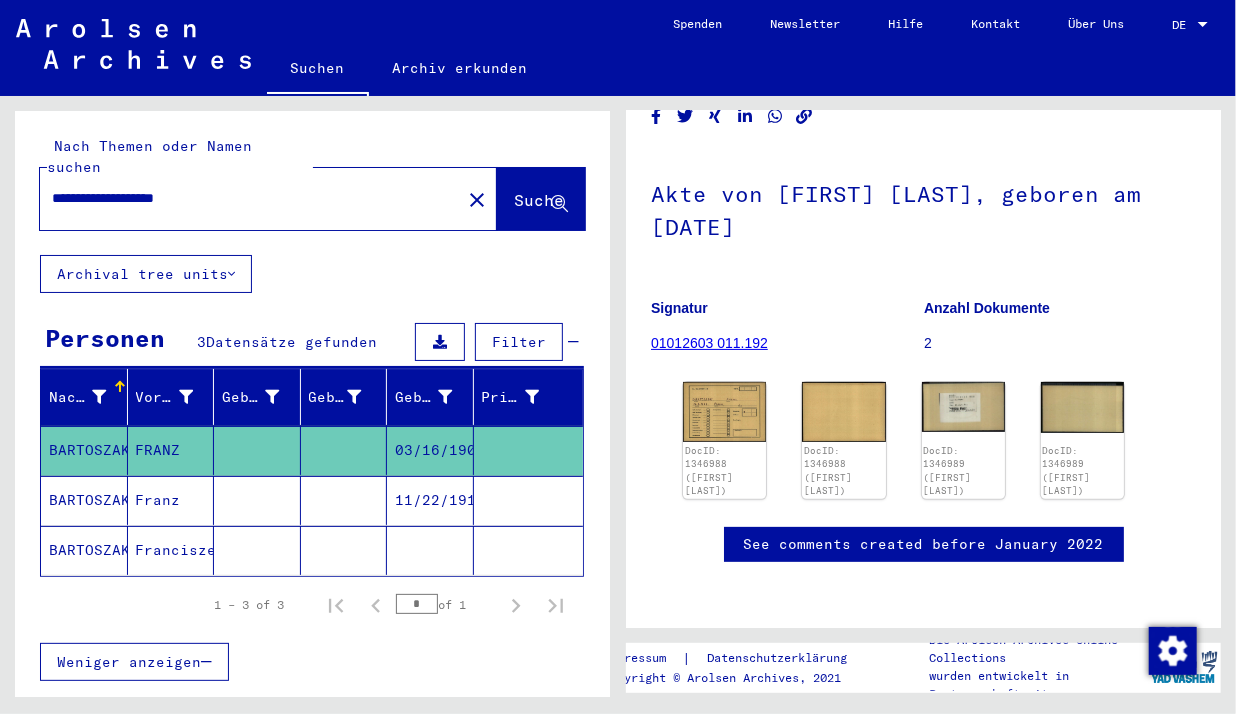 click on "BARTOSZAK" at bounding box center (84, 550) 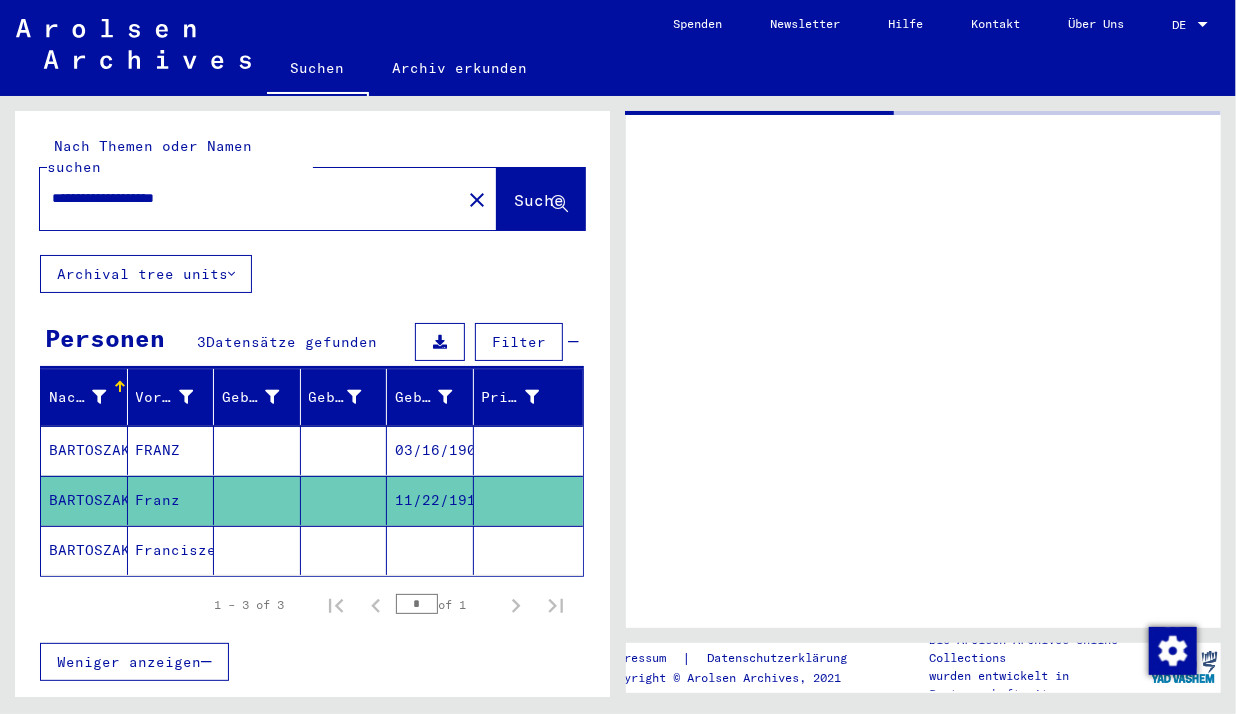 scroll, scrollTop: 0, scrollLeft: 0, axis: both 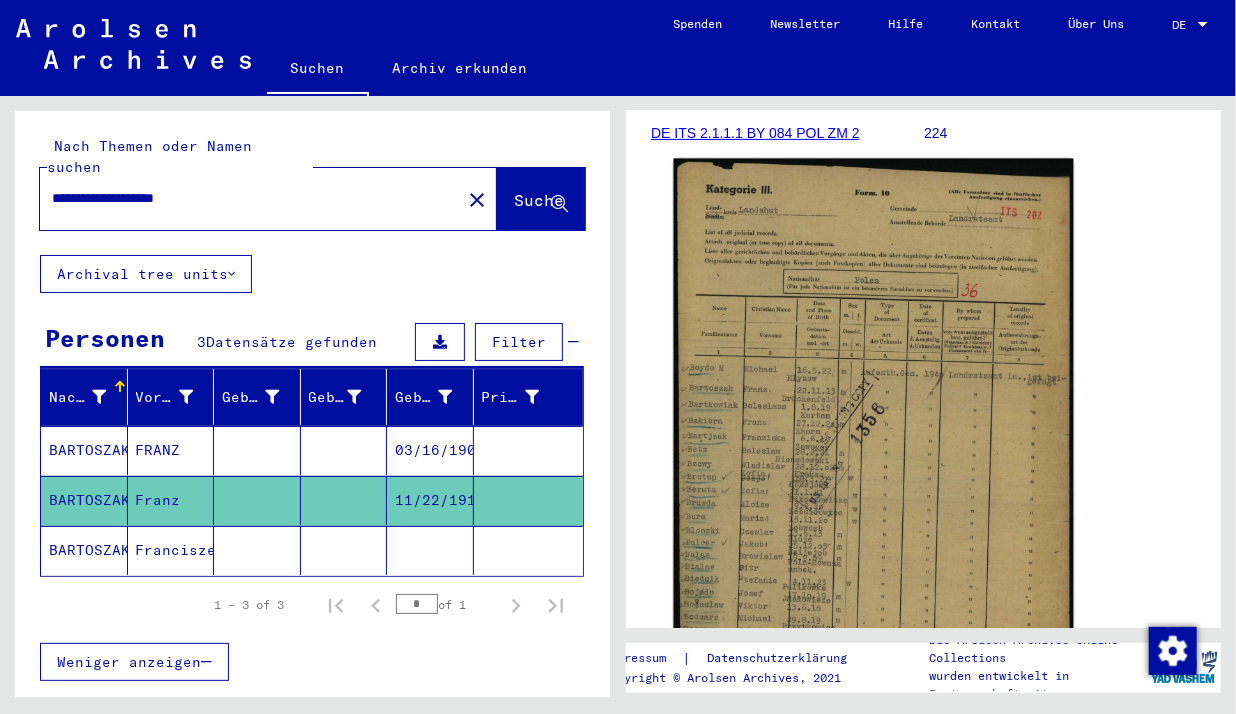 click 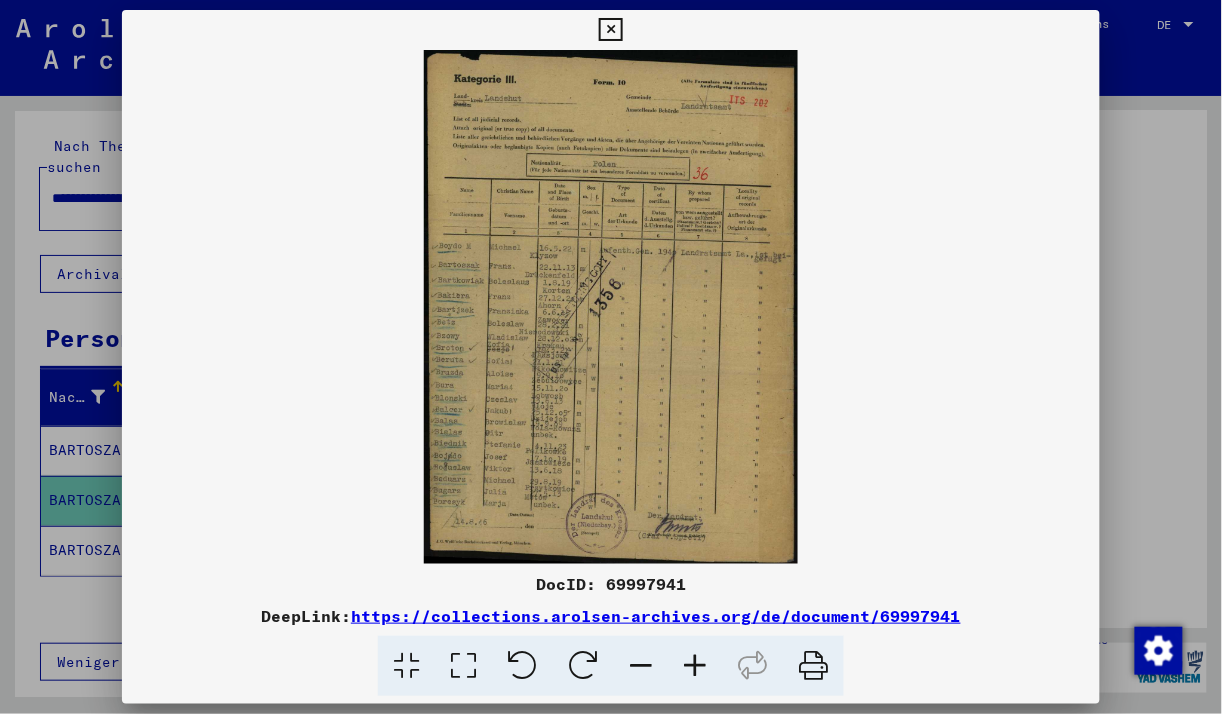 click at bounding box center [695, 666] 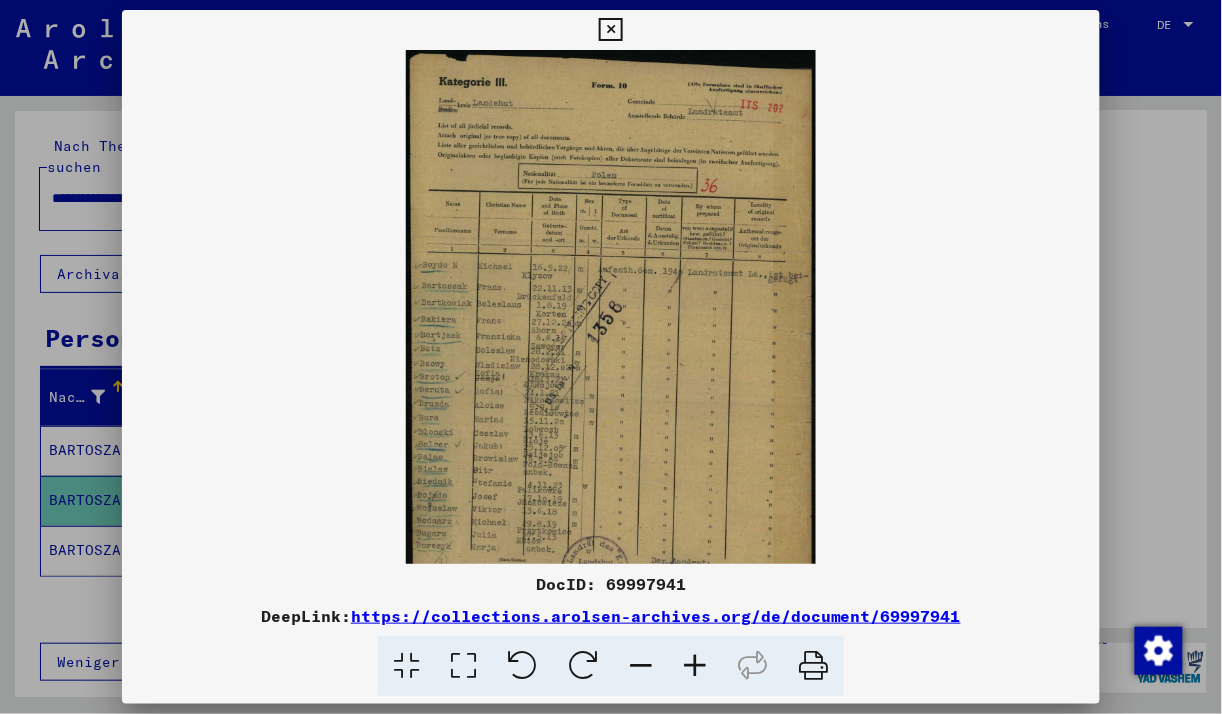 click at bounding box center (695, 666) 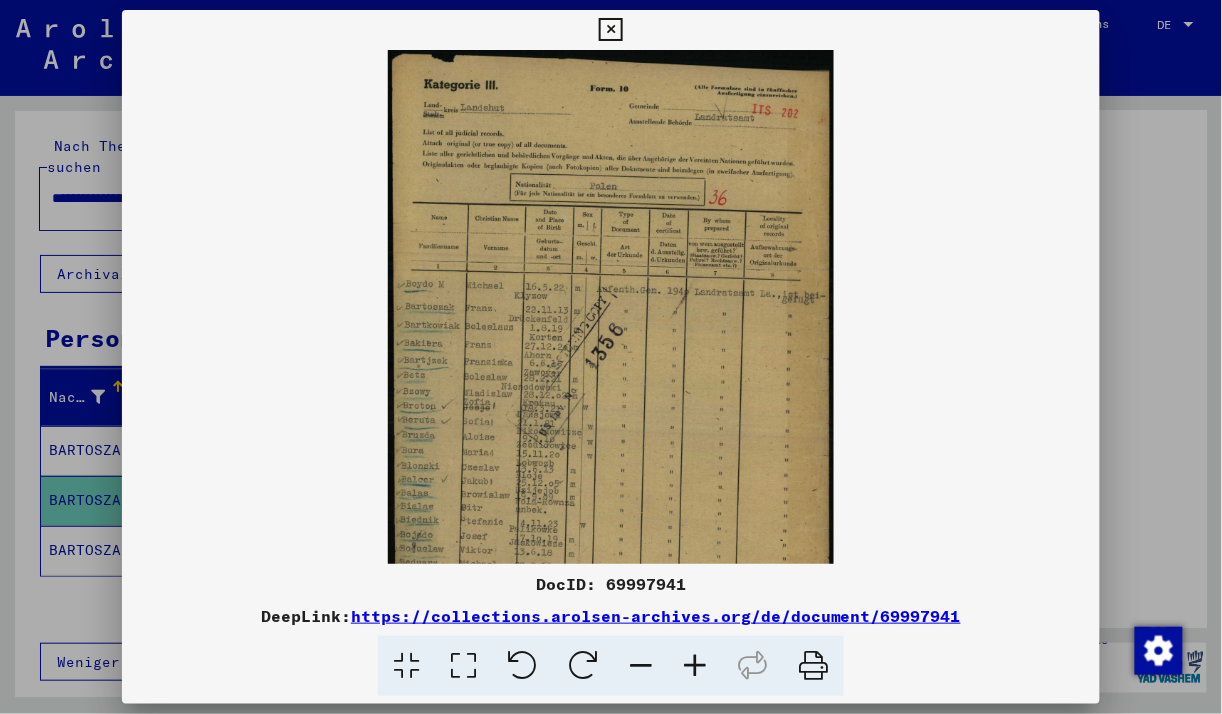 click at bounding box center (695, 666) 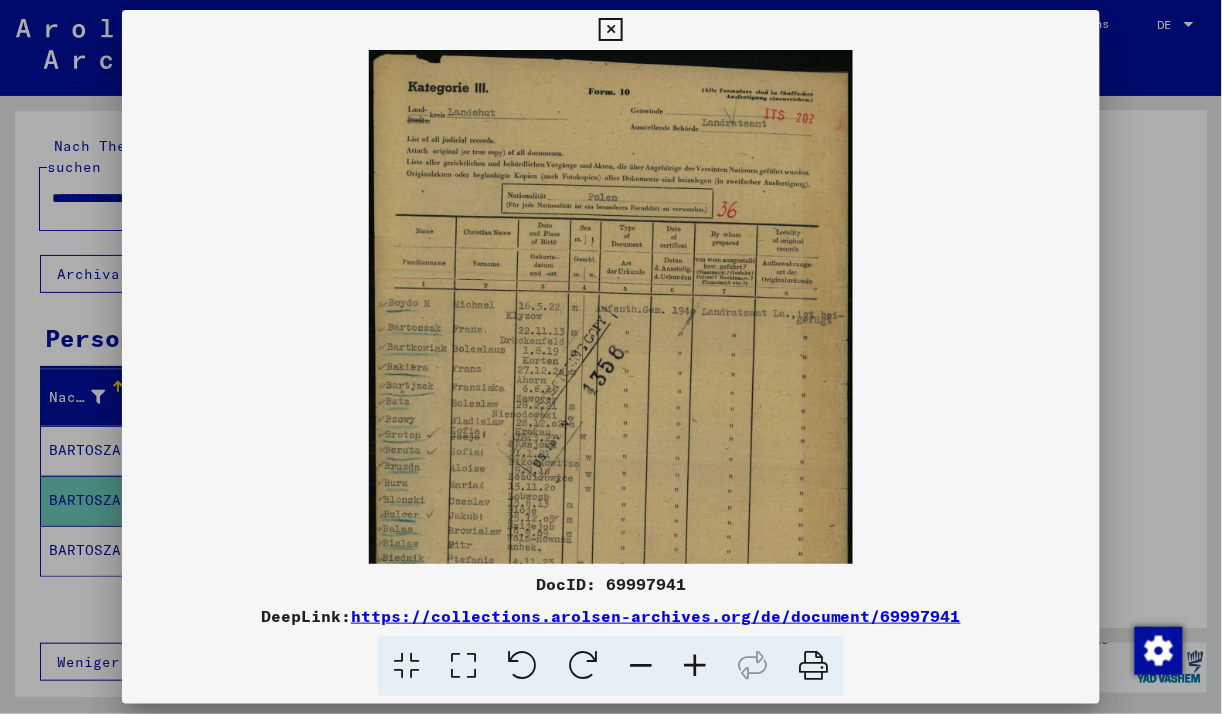 click at bounding box center [695, 666] 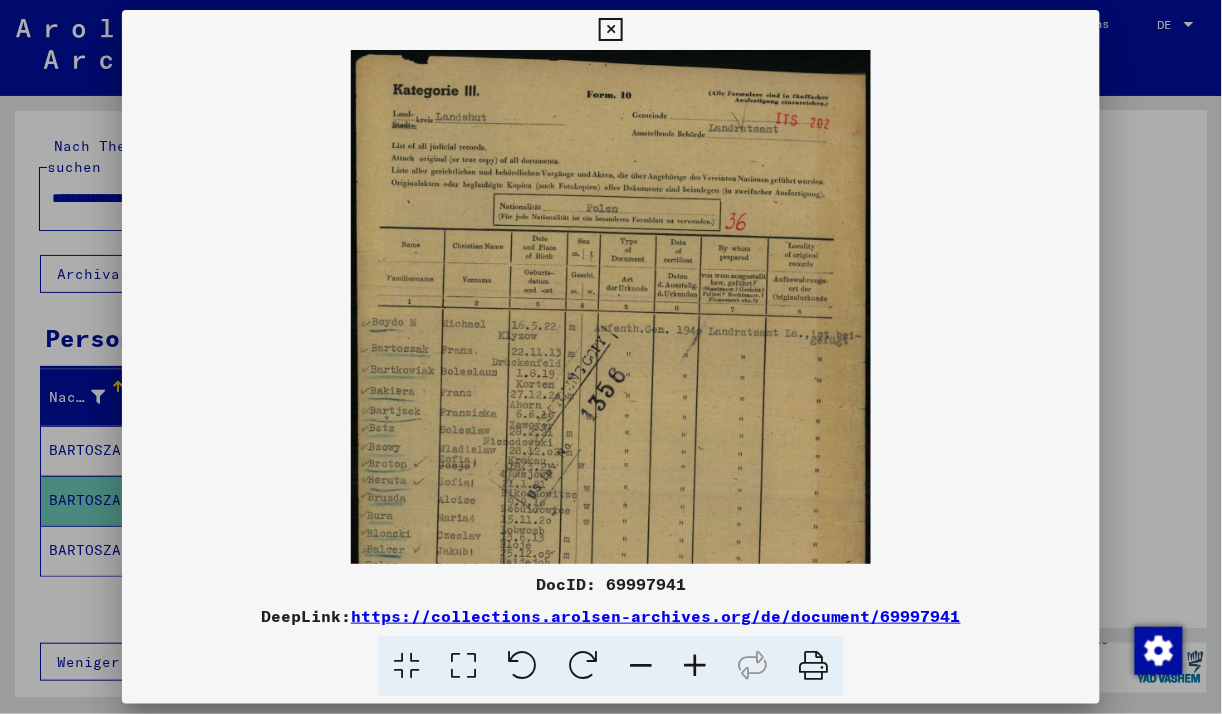 click at bounding box center [695, 666] 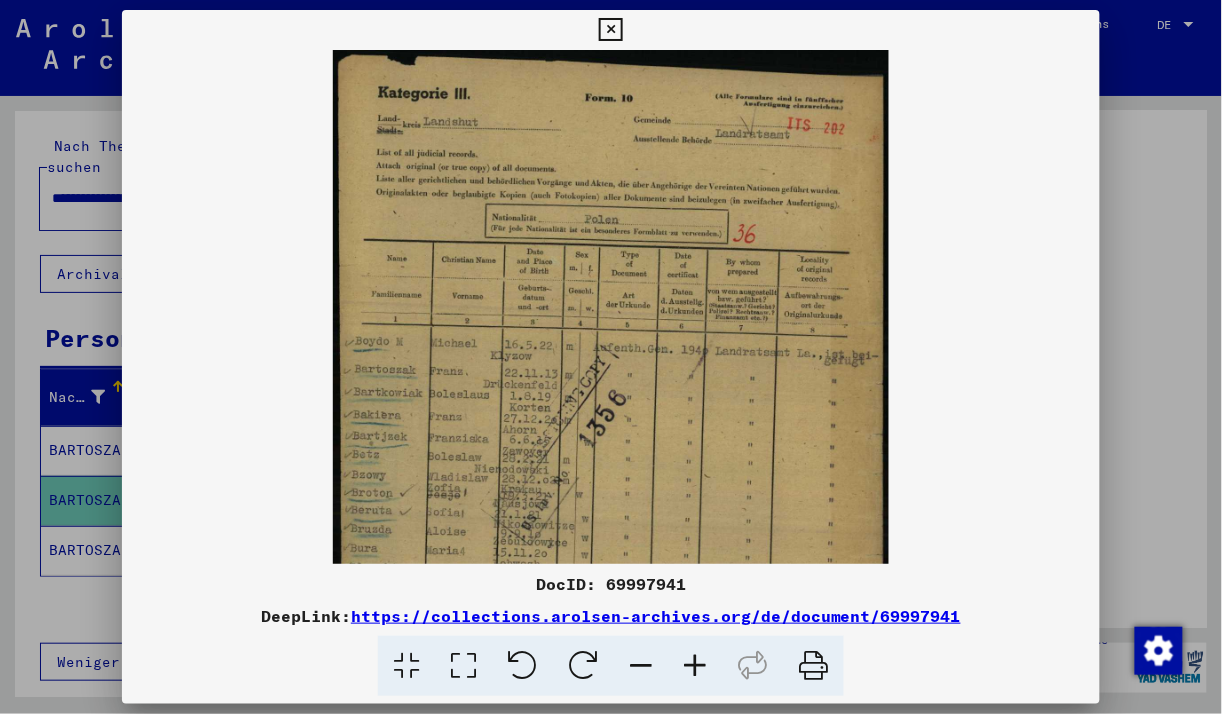 click at bounding box center [695, 666] 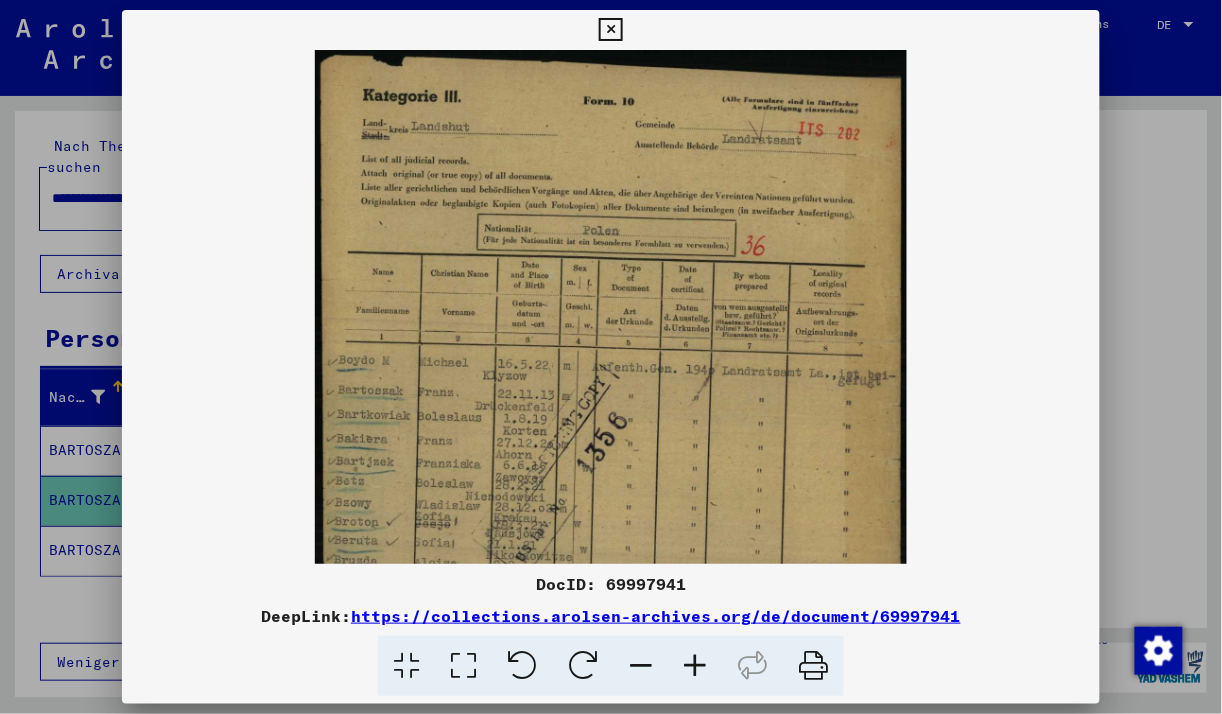 click at bounding box center (695, 666) 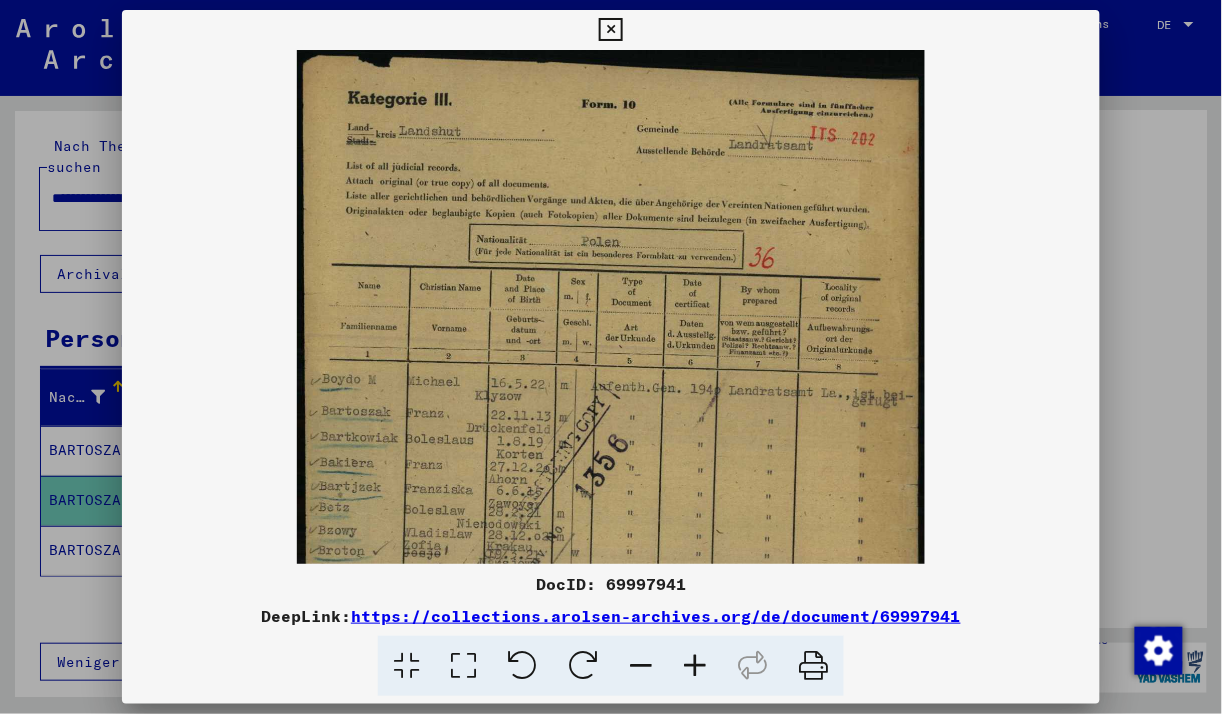click at bounding box center [695, 666] 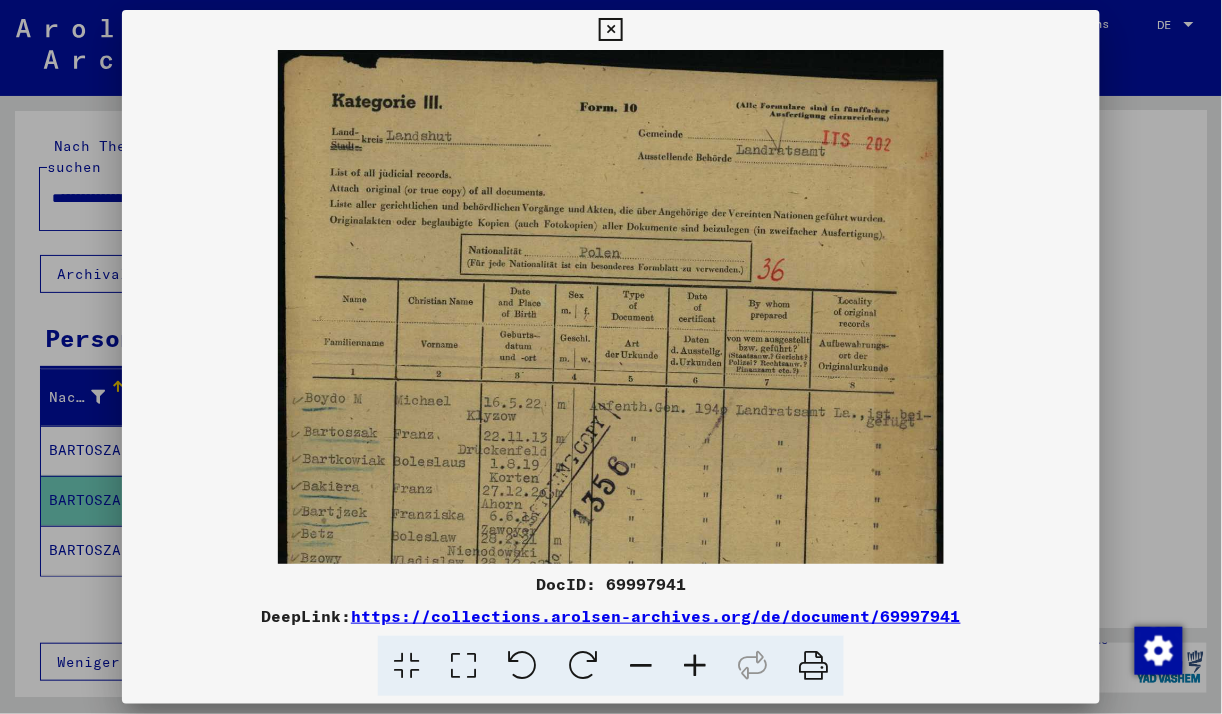 click at bounding box center [695, 666] 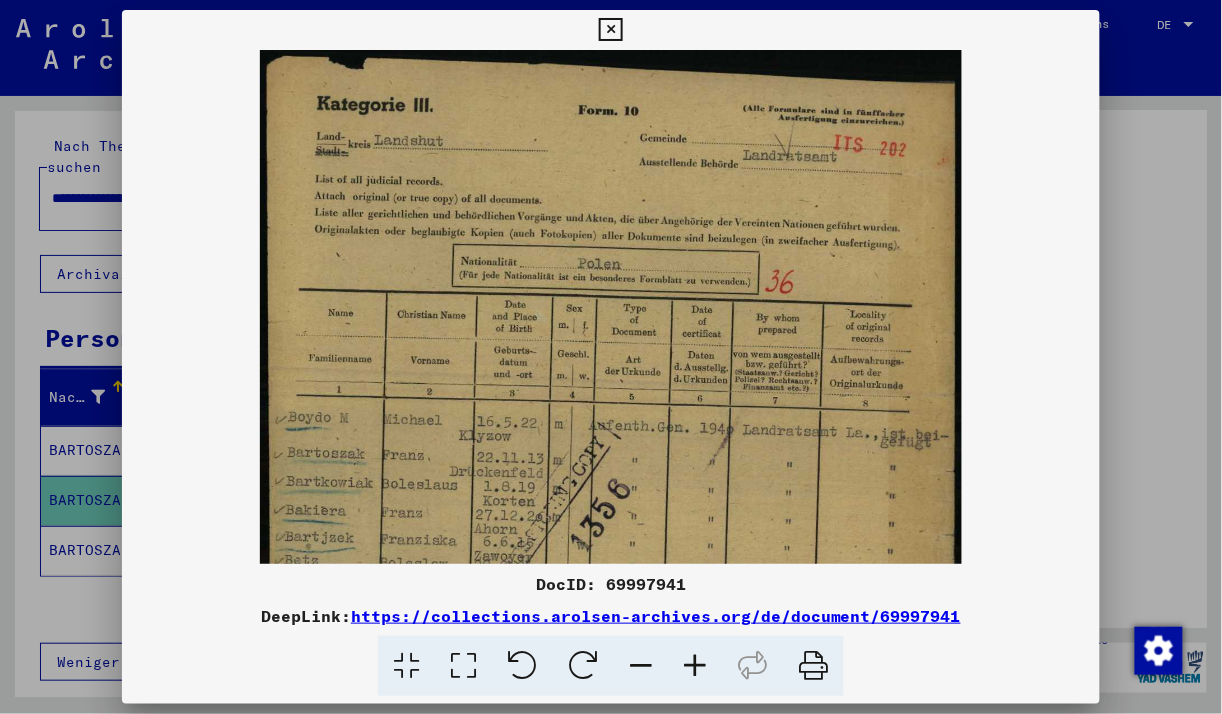 click at bounding box center [695, 666] 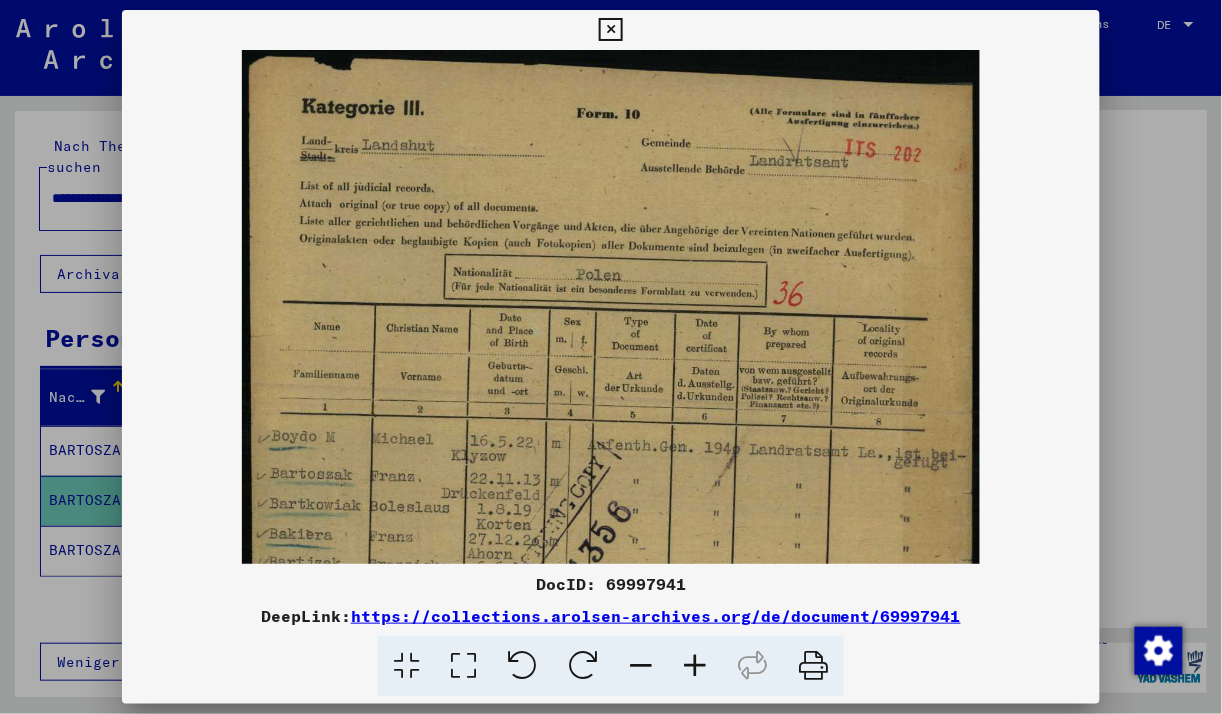 click at bounding box center [695, 666] 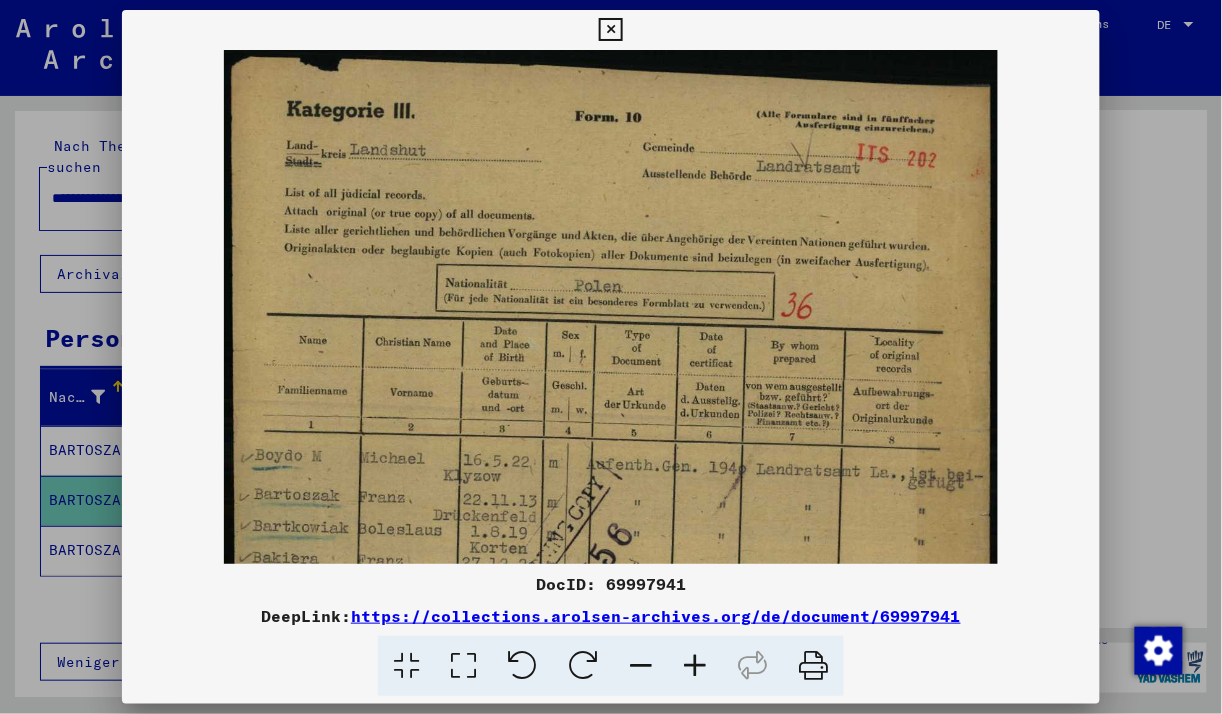 click at bounding box center (695, 666) 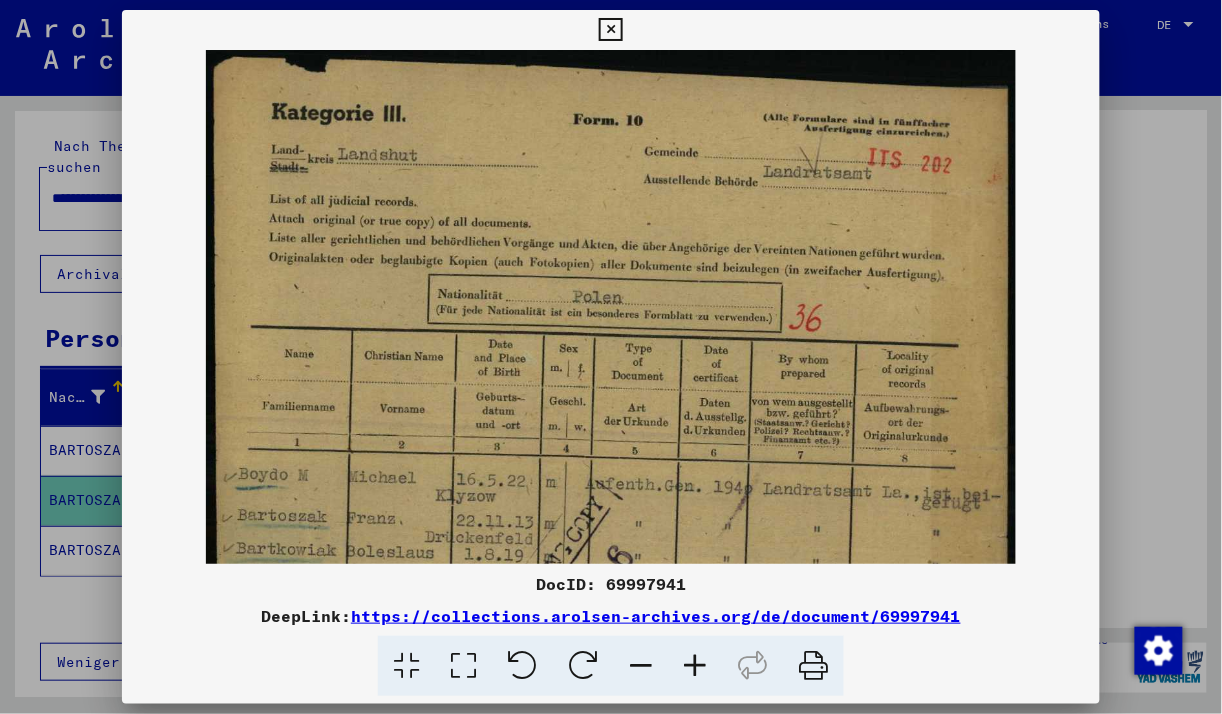 click at bounding box center [695, 666] 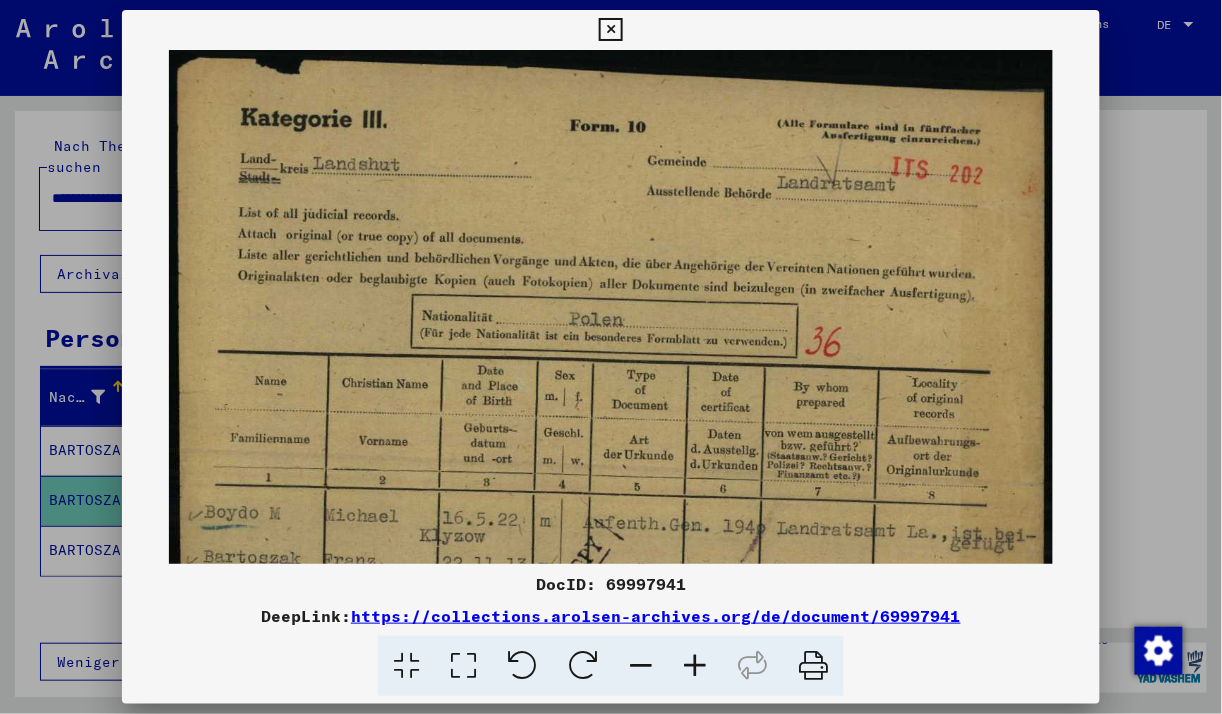 click at bounding box center [695, 666] 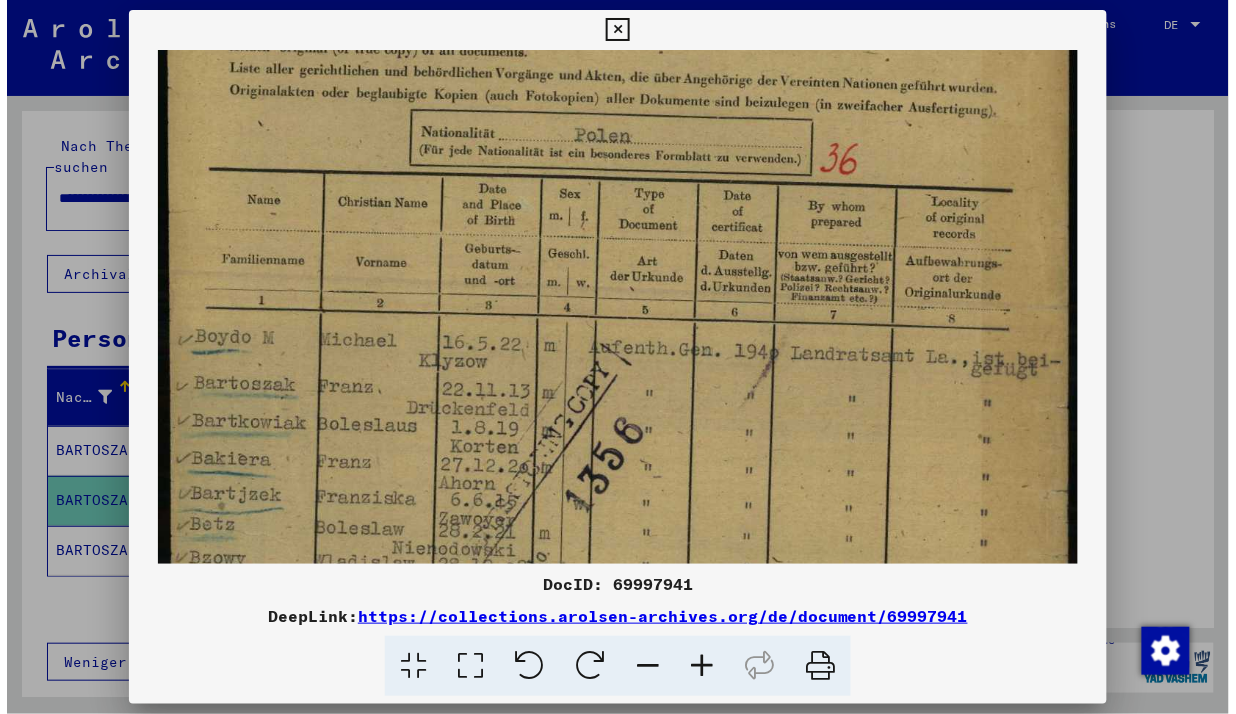 scroll, scrollTop: 197, scrollLeft: 0, axis: vertical 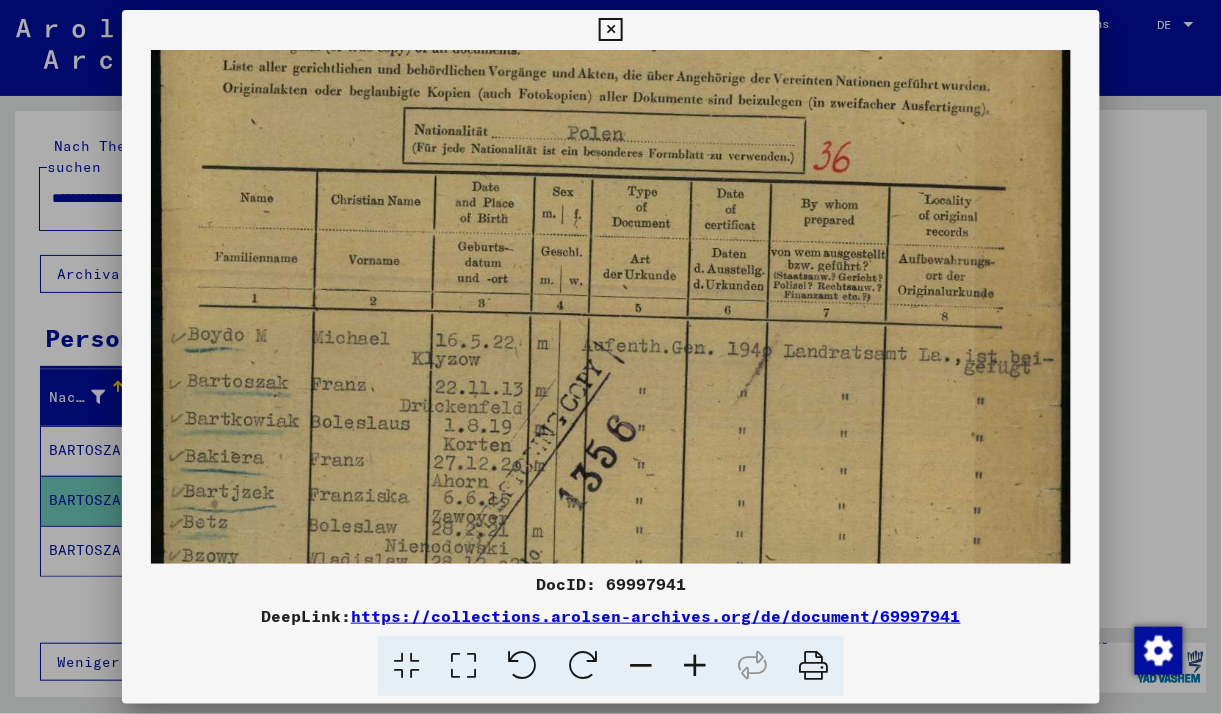 drag, startPoint x: 768, startPoint y: 435, endPoint x: 748, endPoint y: 237, distance: 199.00754 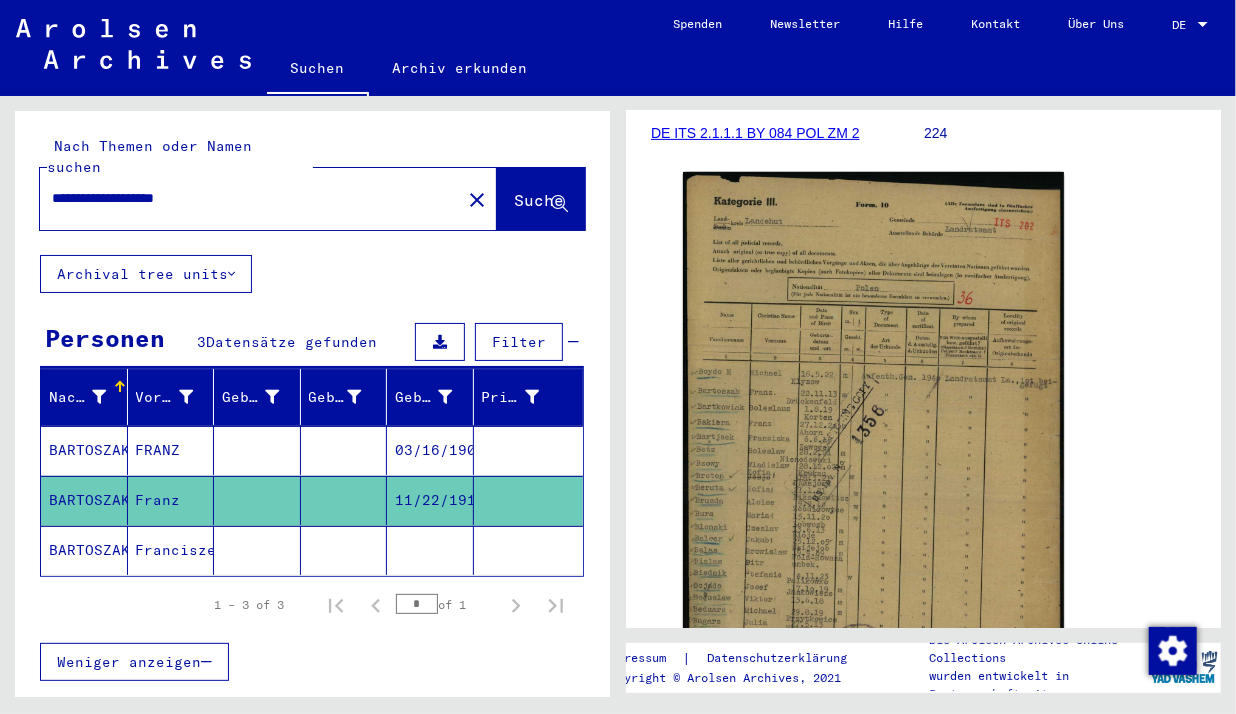 click on "BARTOSZAK" 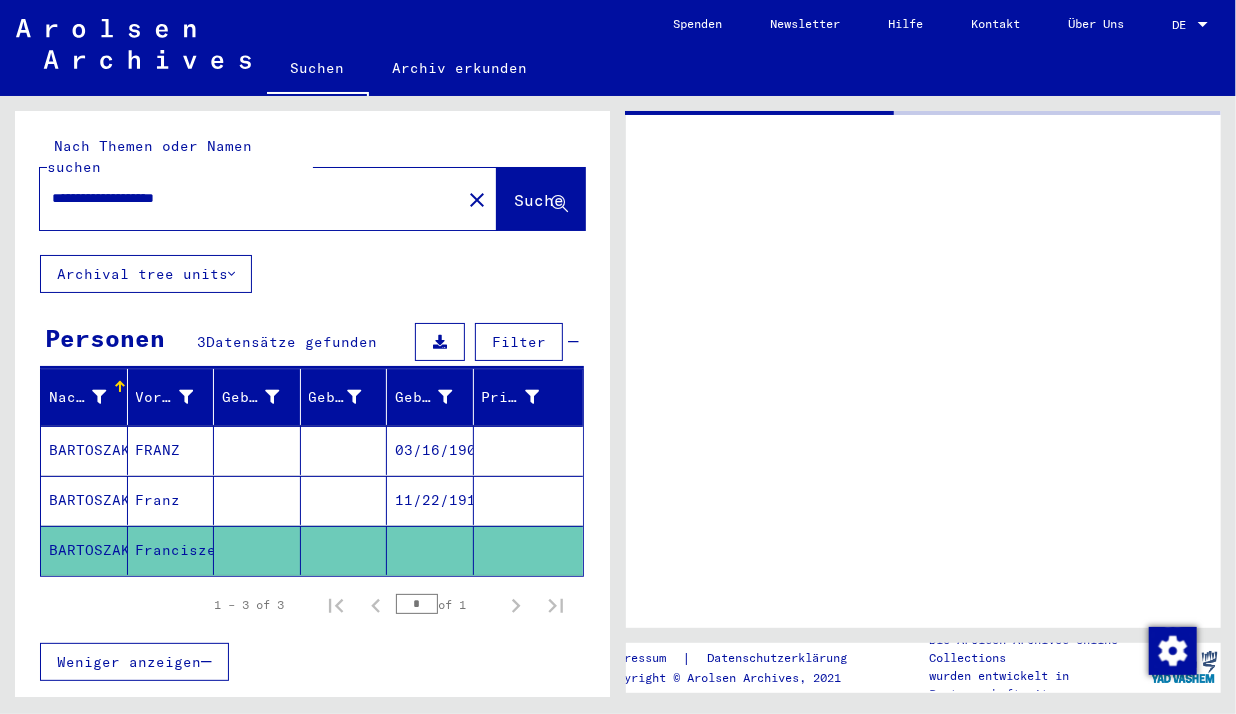 scroll, scrollTop: 0, scrollLeft: 0, axis: both 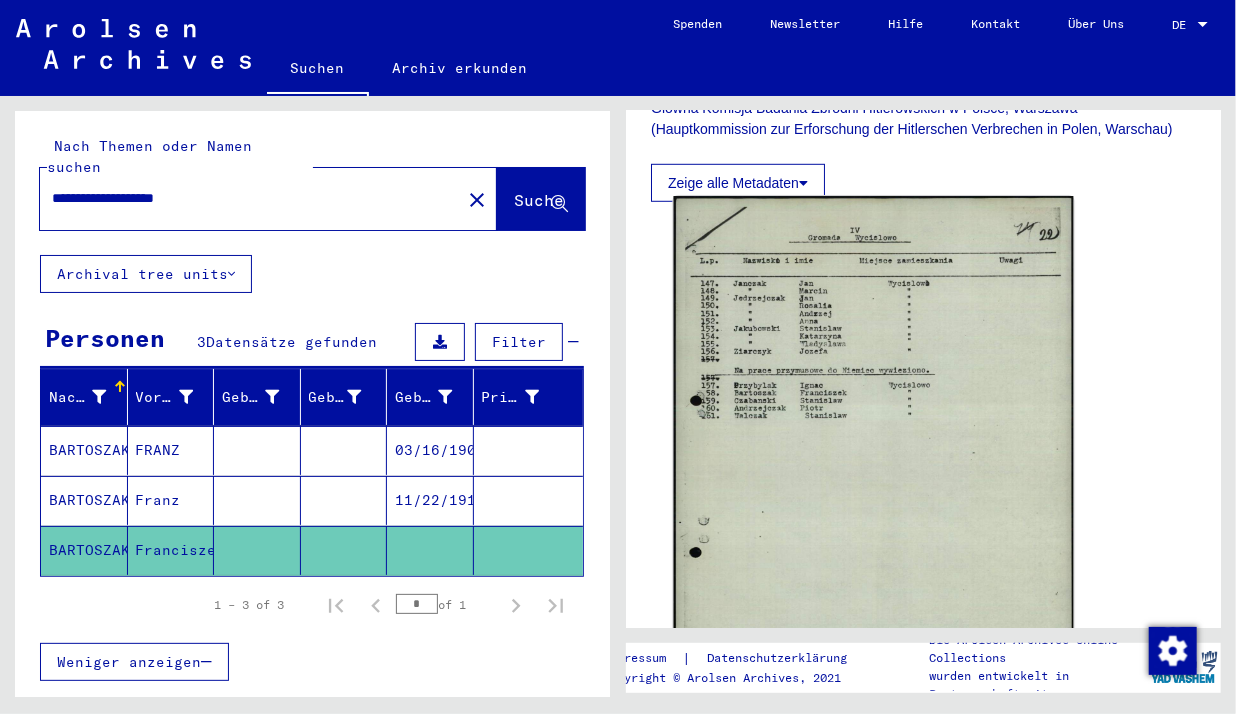 click 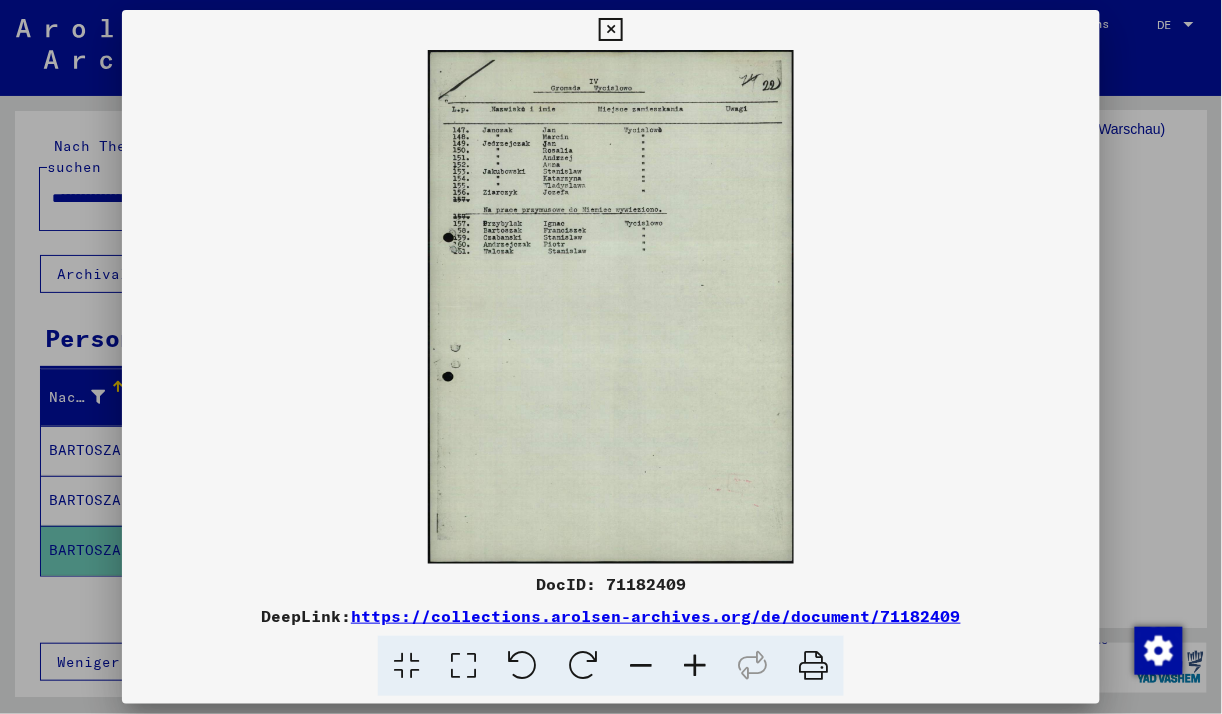 click at bounding box center [695, 666] 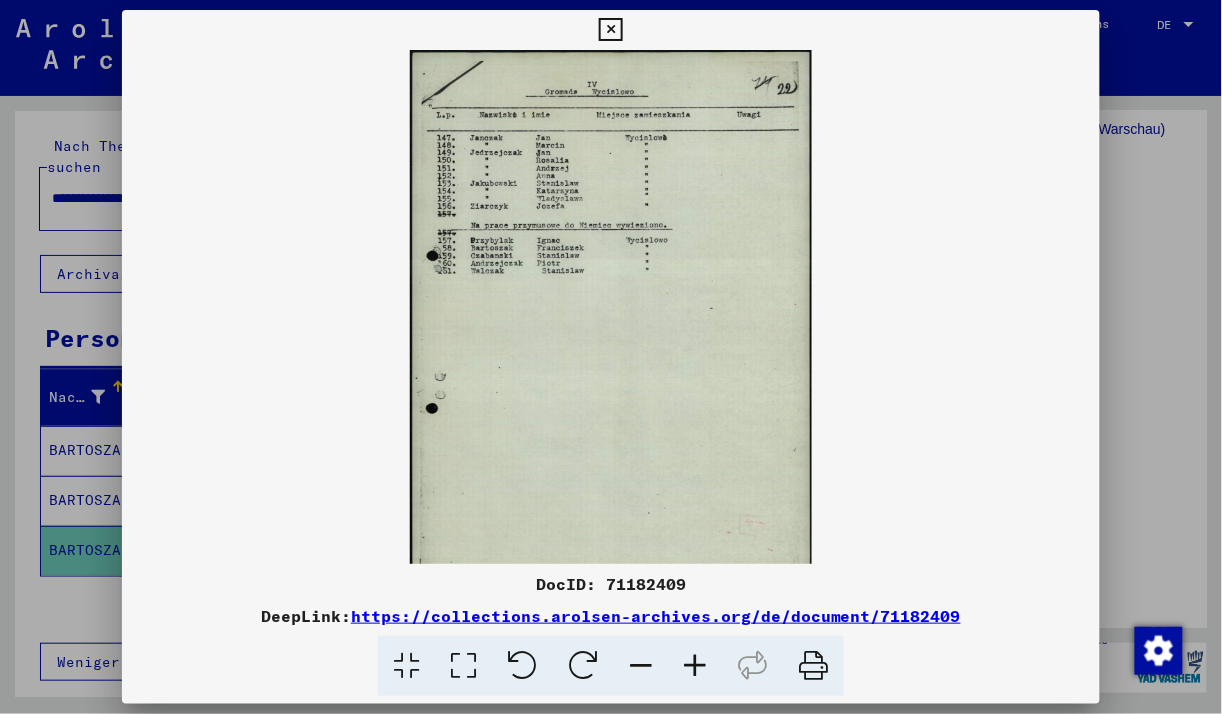 click at bounding box center (695, 666) 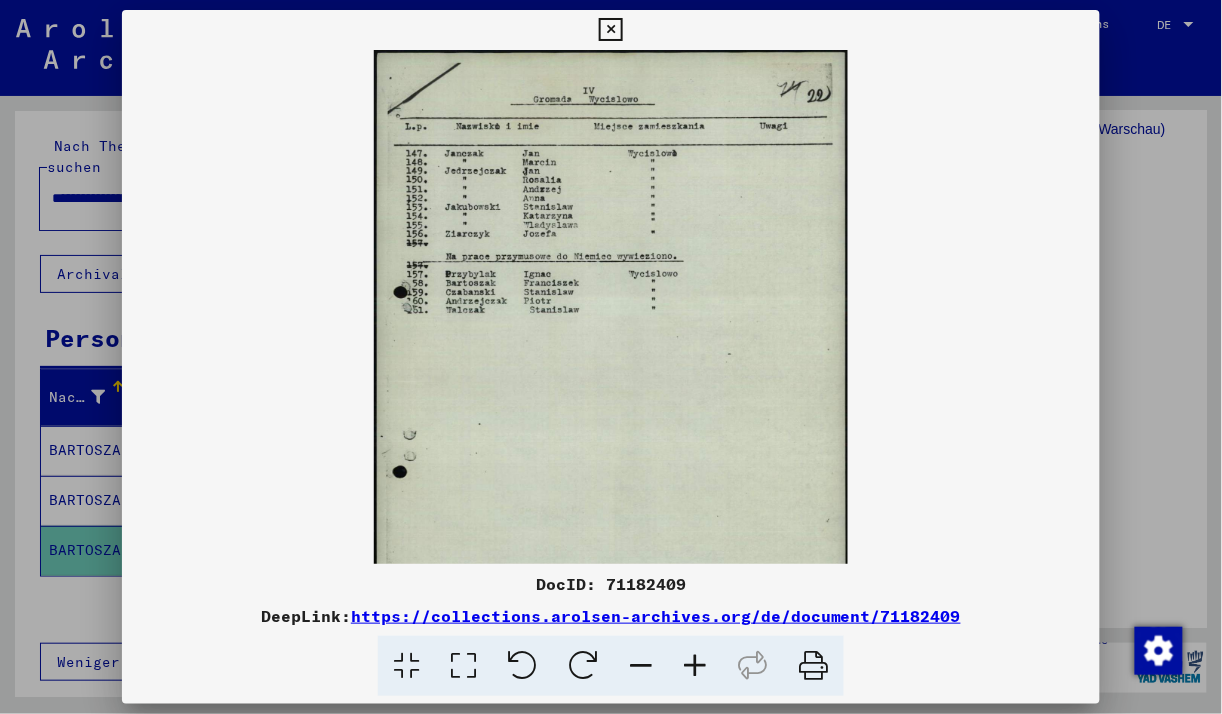 click at bounding box center [695, 666] 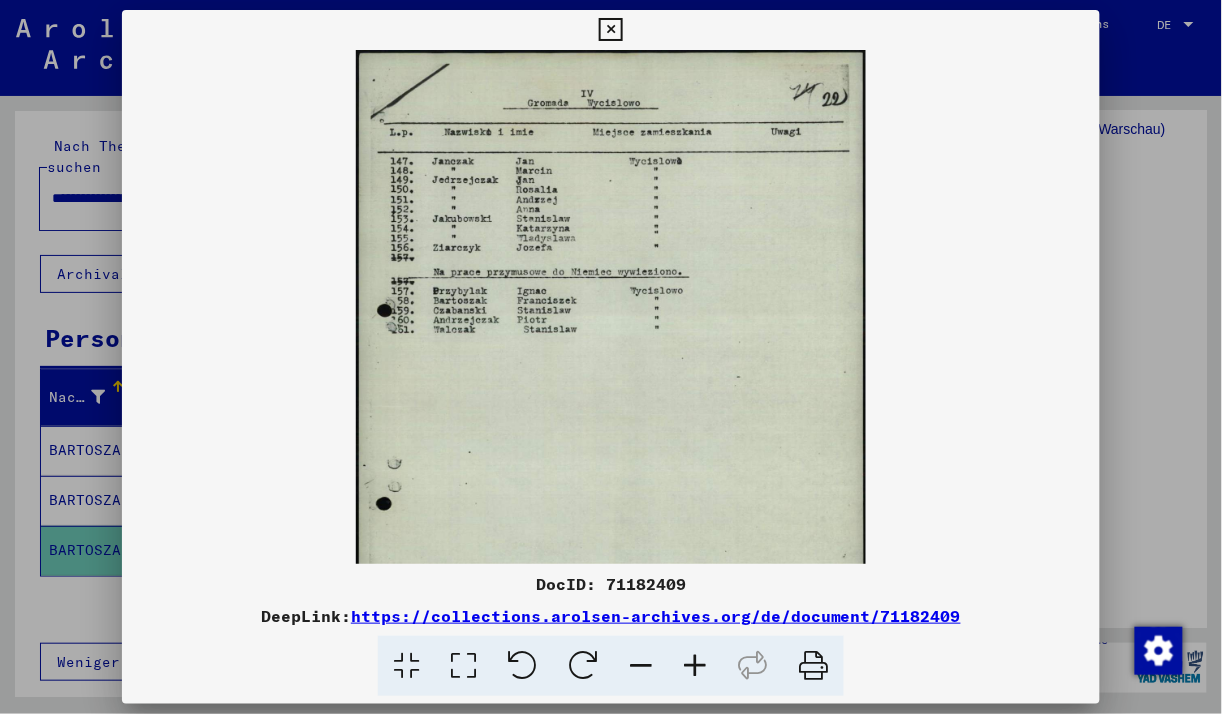 click at bounding box center [695, 666] 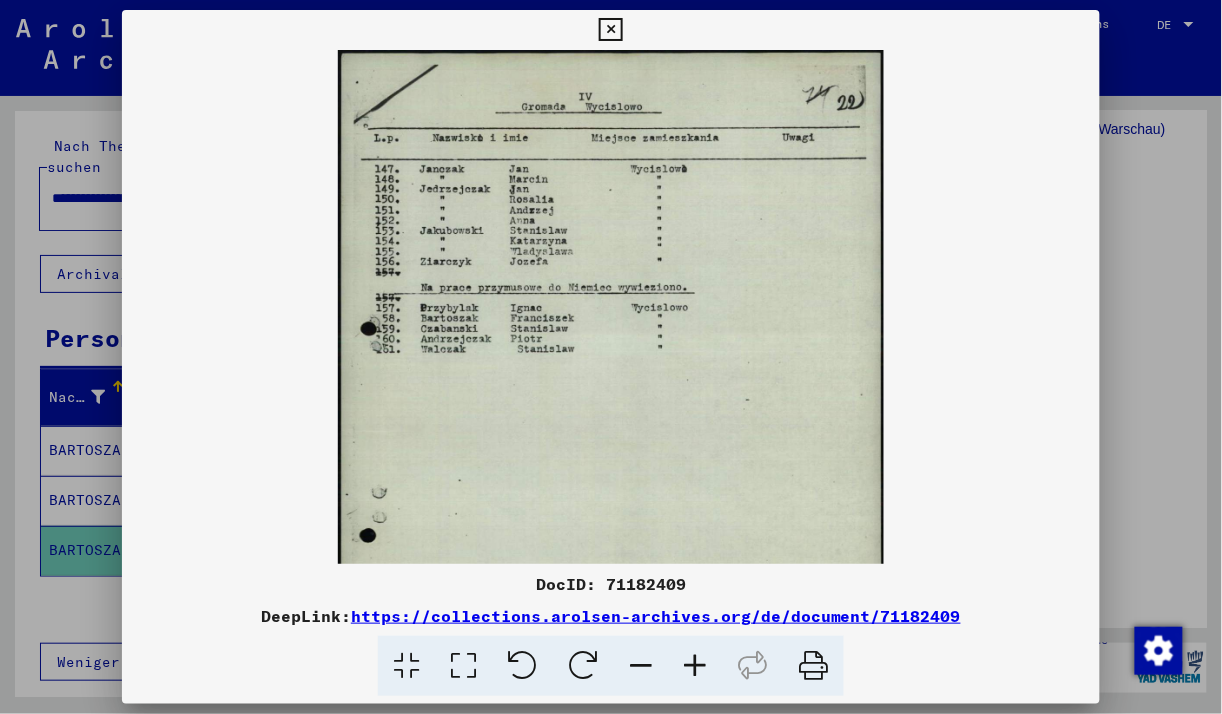 click at bounding box center (695, 666) 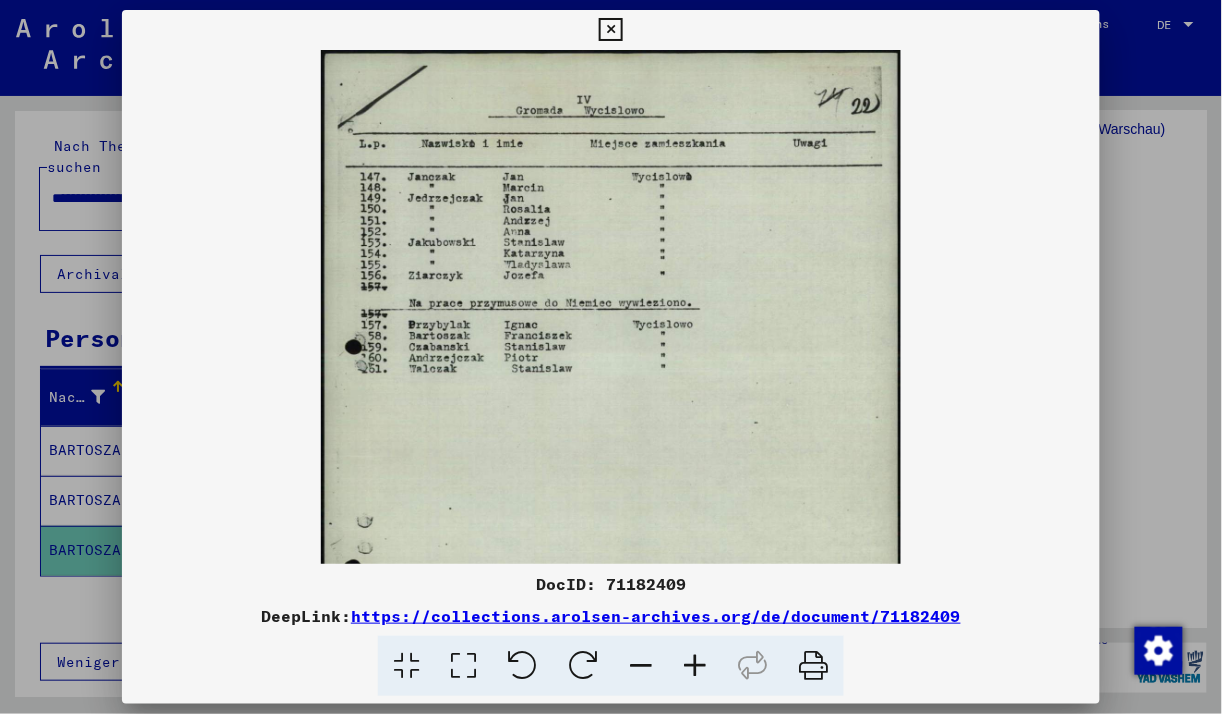 click at bounding box center [695, 666] 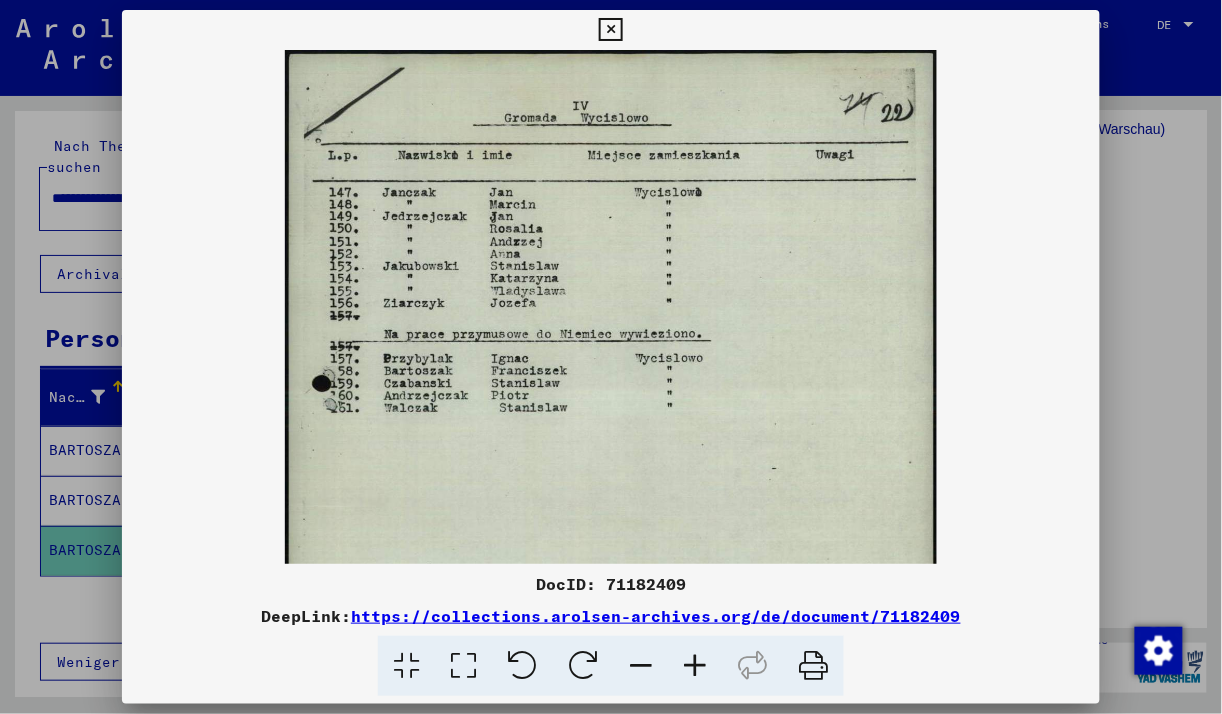click at bounding box center [695, 666] 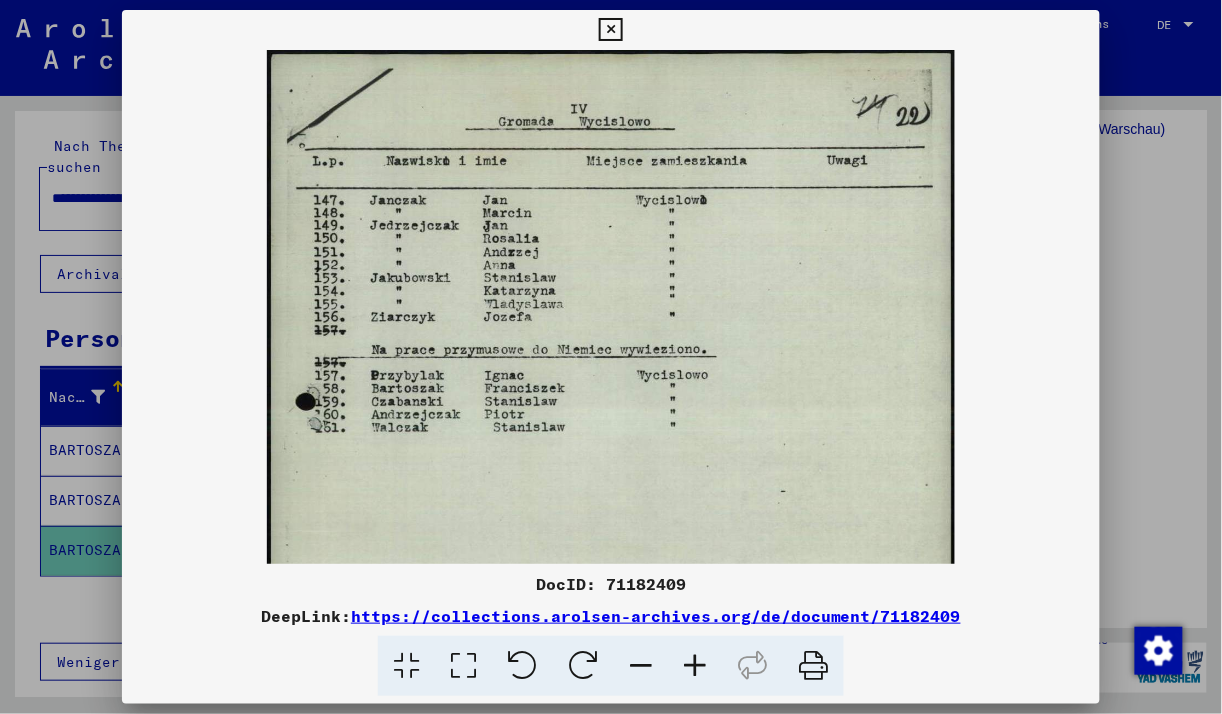 click at bounding box center (695, 666) 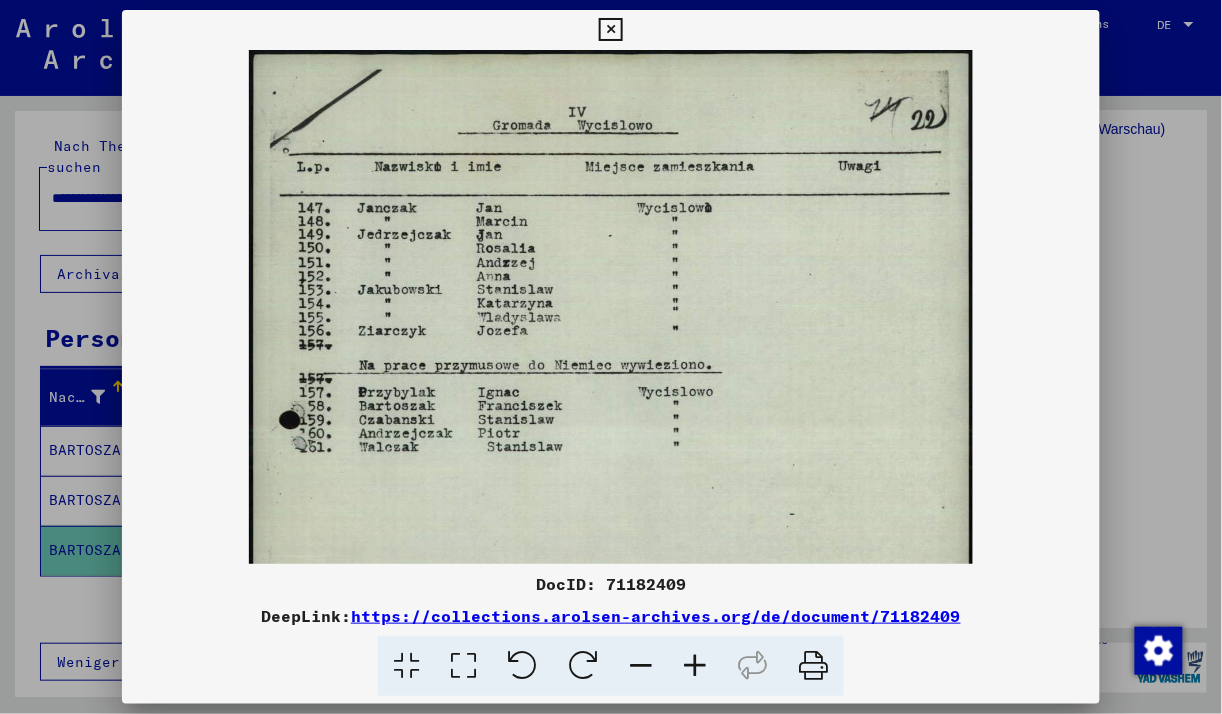 click at bounding box center [695, 666] 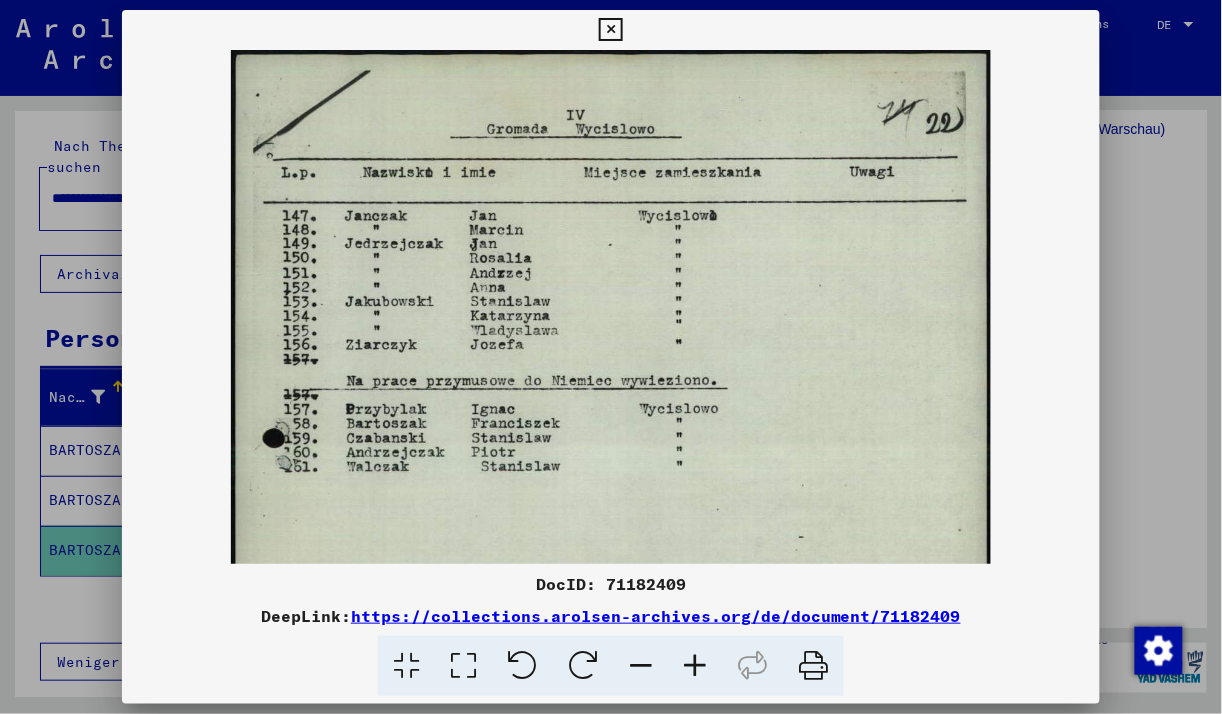 click at bounding box center (695, 666) 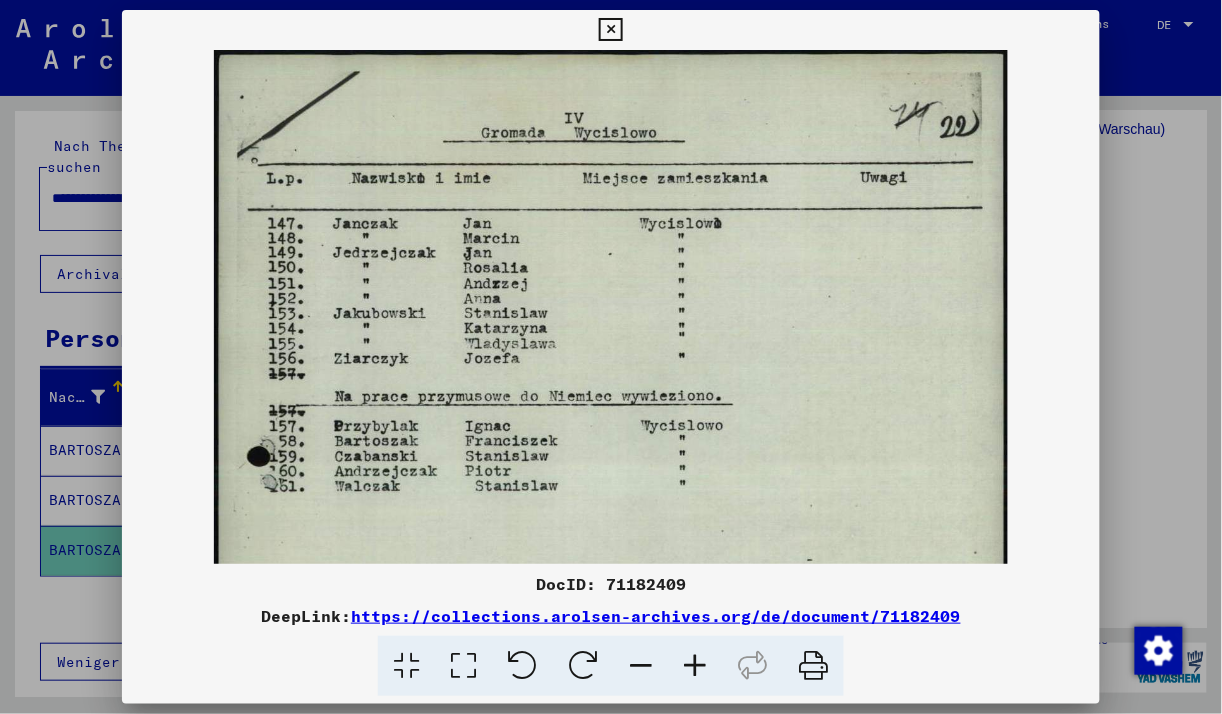 click at bounding box center [695, 666] 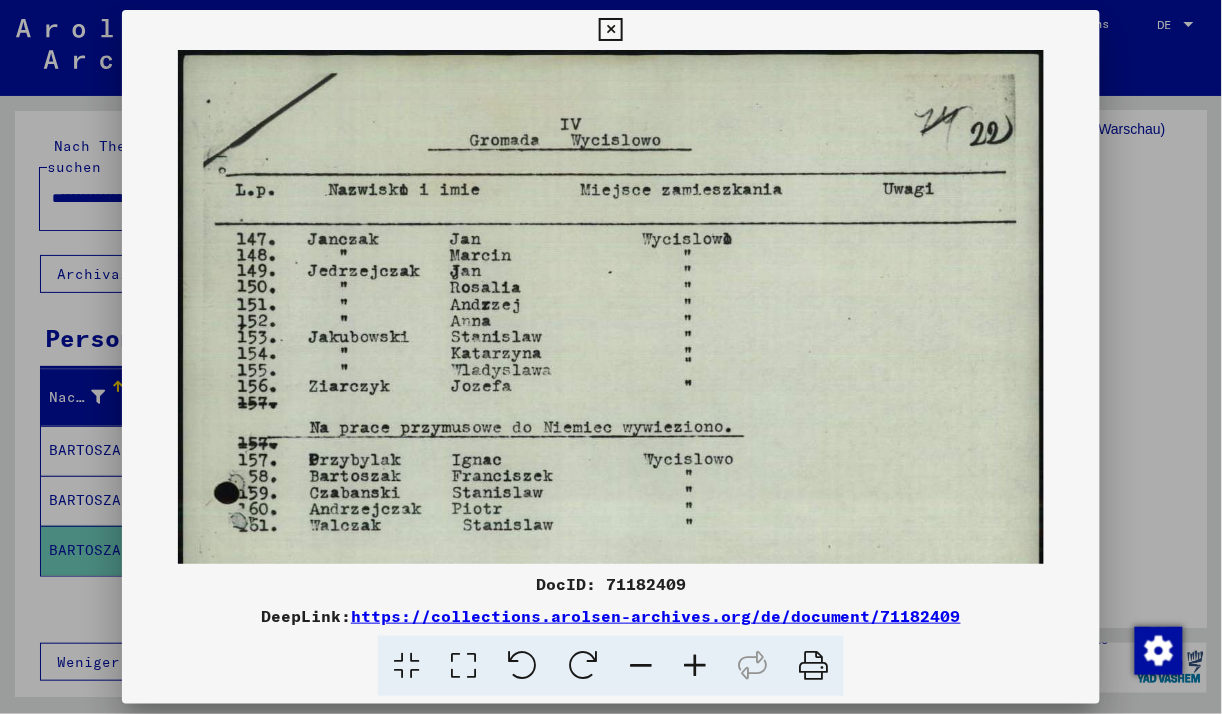 click at bounding box center [695, 666] 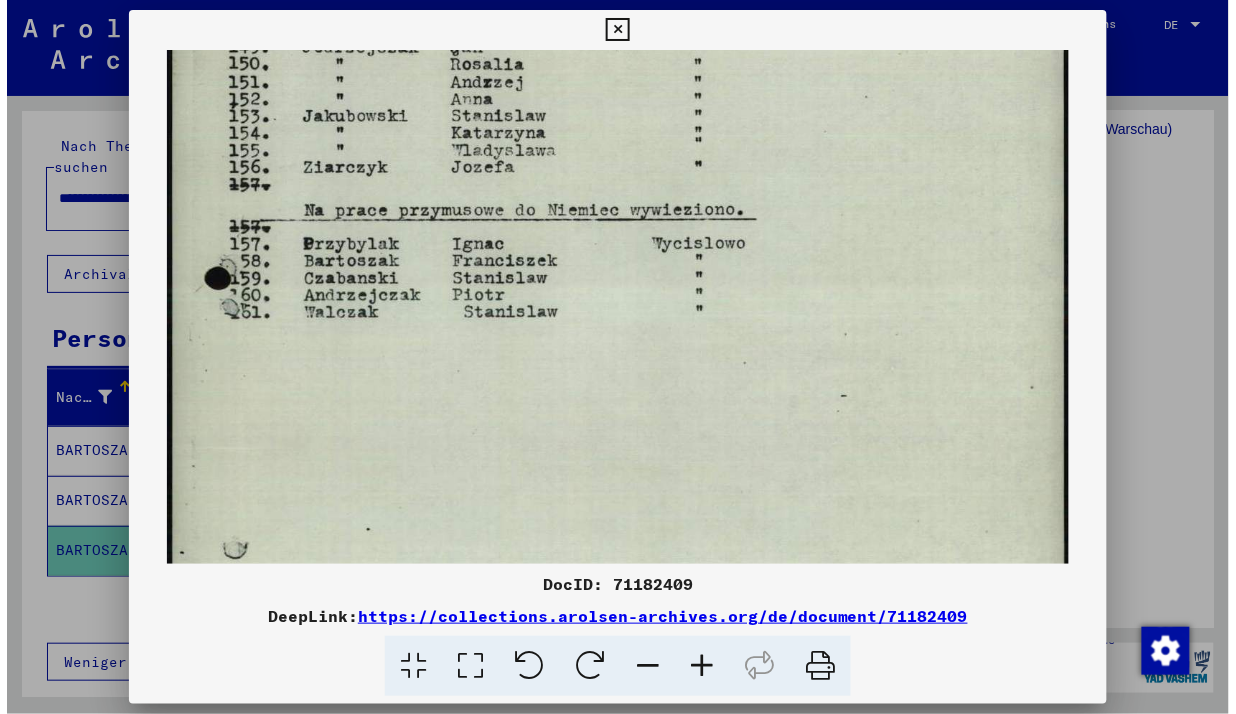 scroll, scrollTop: 404, scrollLeft: 0, axis: vertical 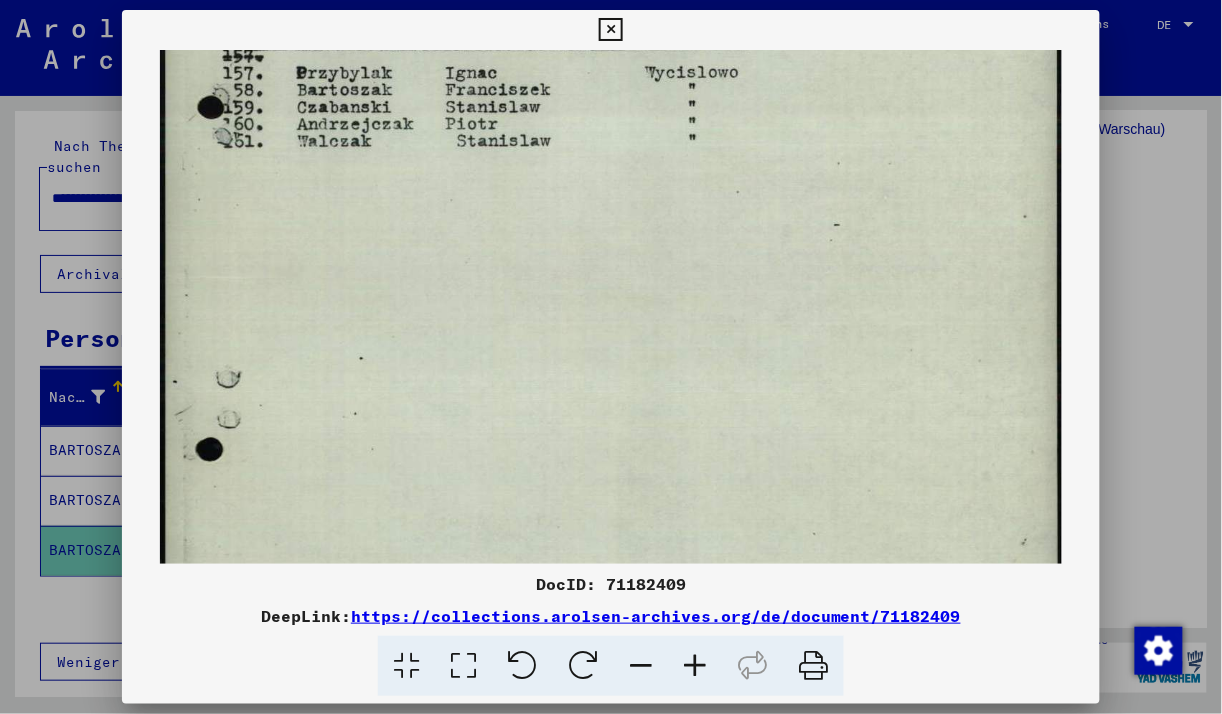 drag, startPoint x: 860, startPoint y: 449, endPoint x: 859, endPoint y: 55, distance: 394.00128 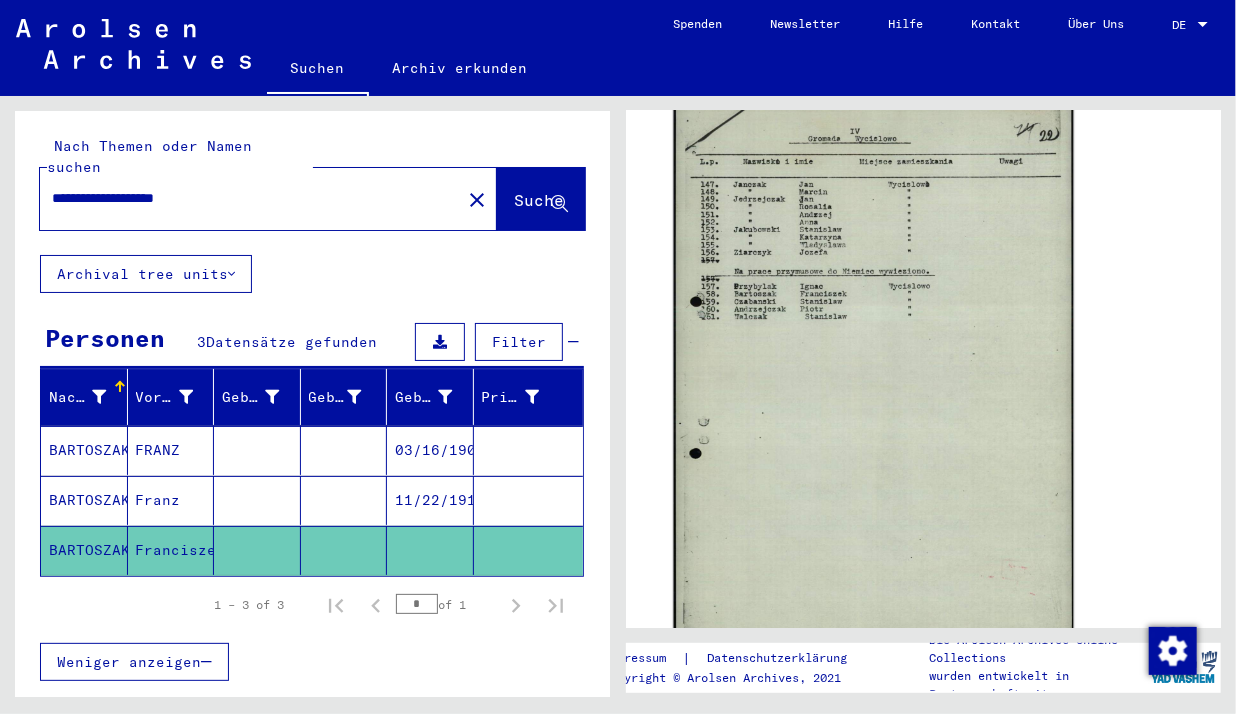 scroll, scrollTop: 636, scrollLeft: 0, axis: vertical 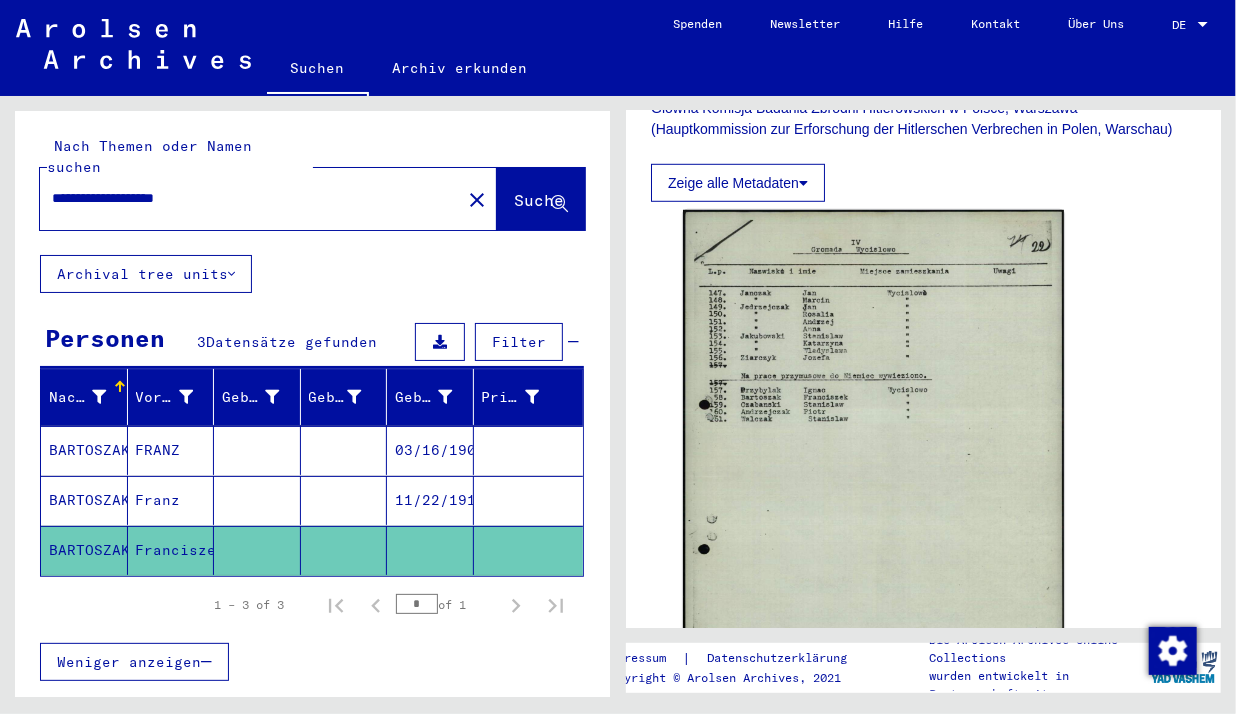 click on "Zeige alle Metadaten" 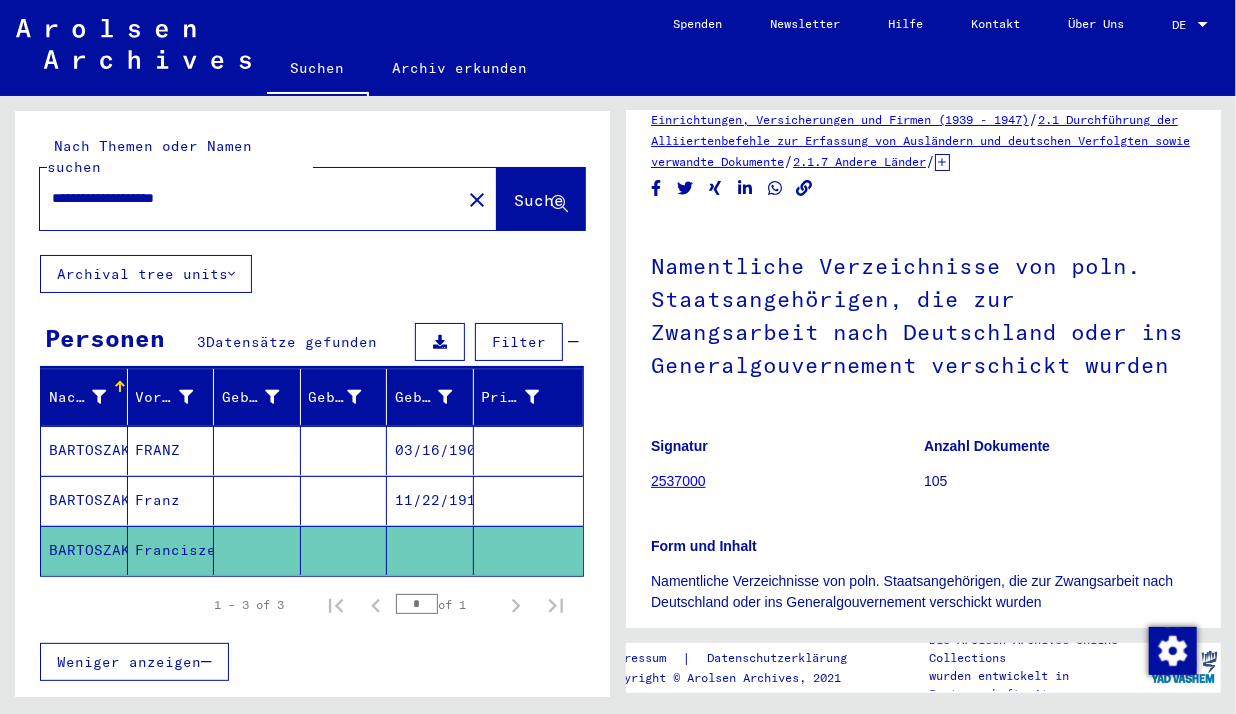 scroll, scrollTop: 0, scrollLeft: 0, axis: both 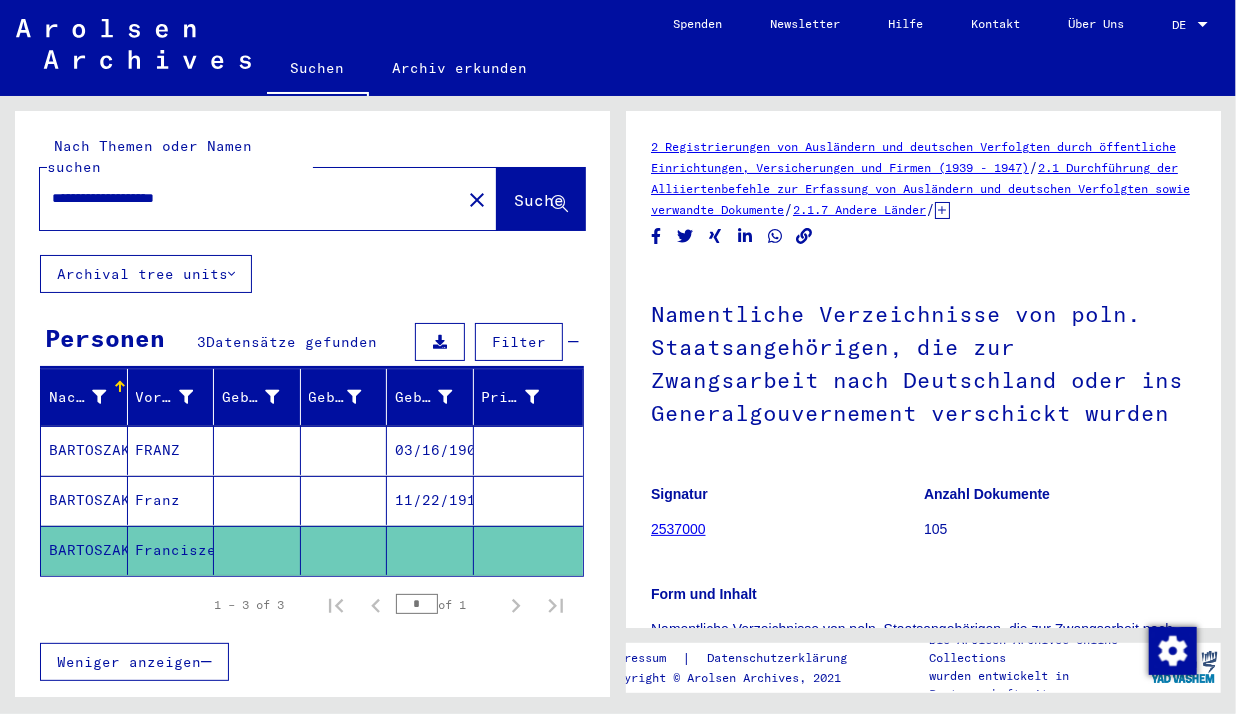 click on "BARTOSZAK" at bounding box center (84, 500) 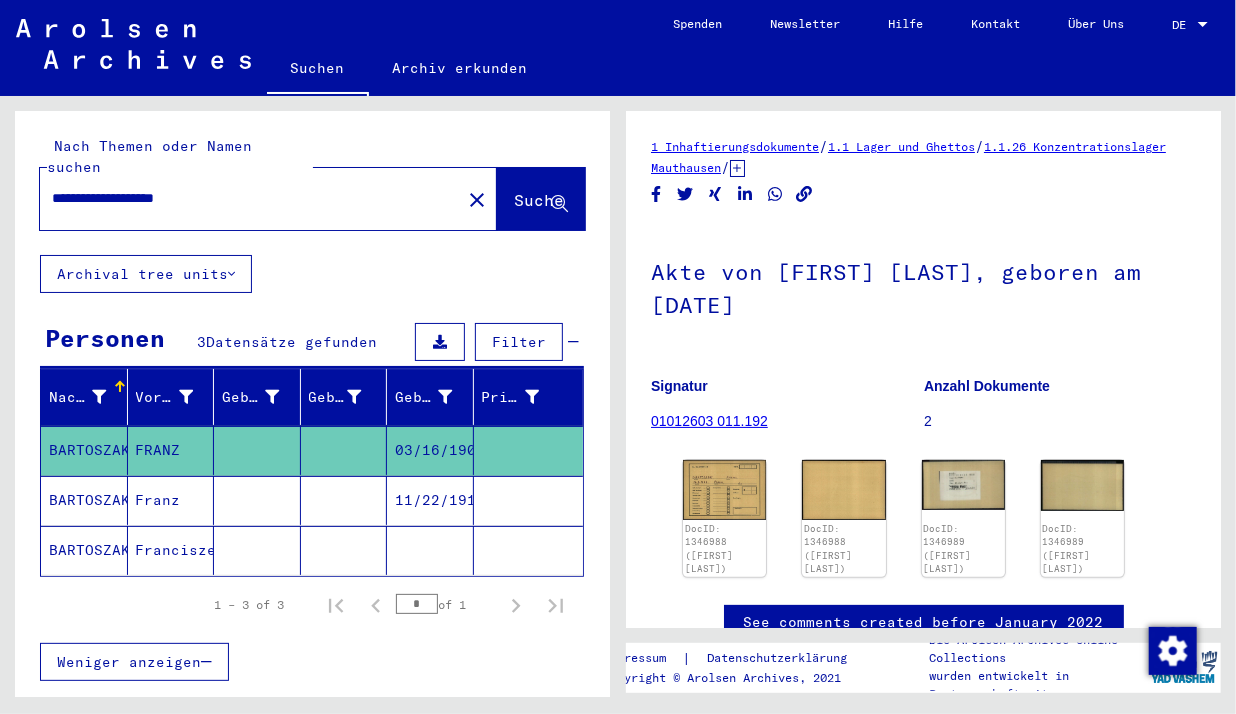 scroll, scrollTop: 0, scrollLeft: 0, axis: both 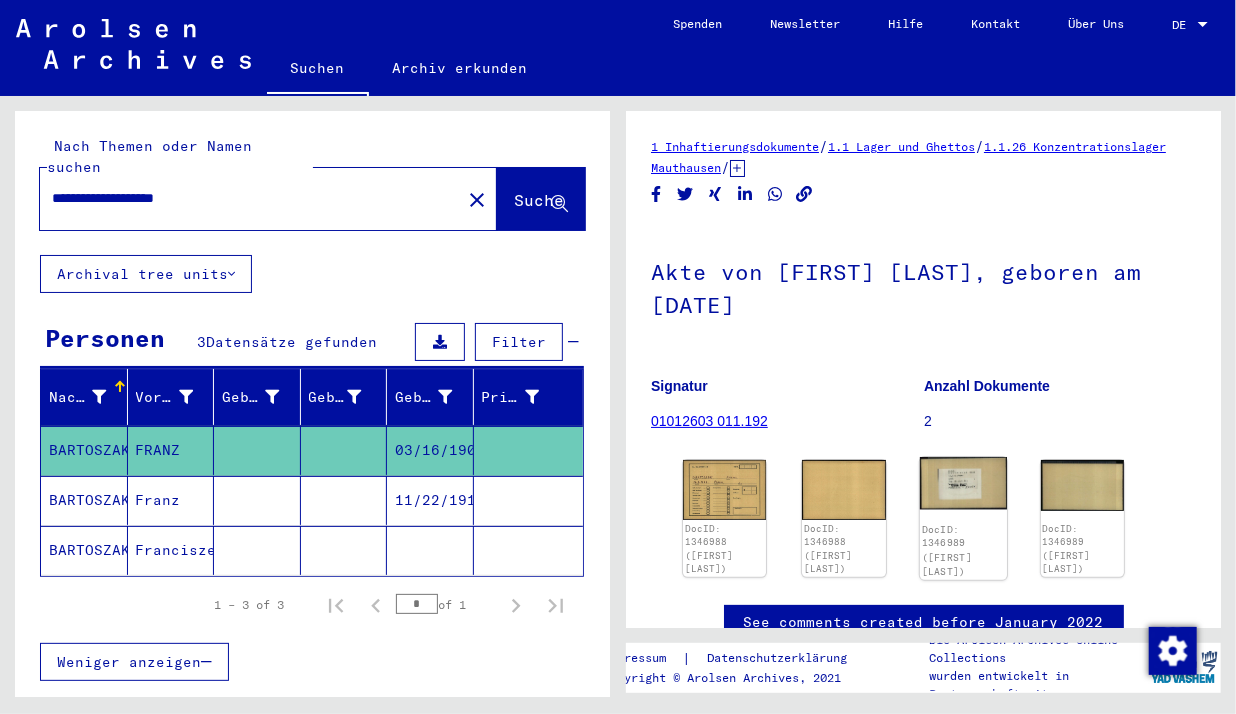click 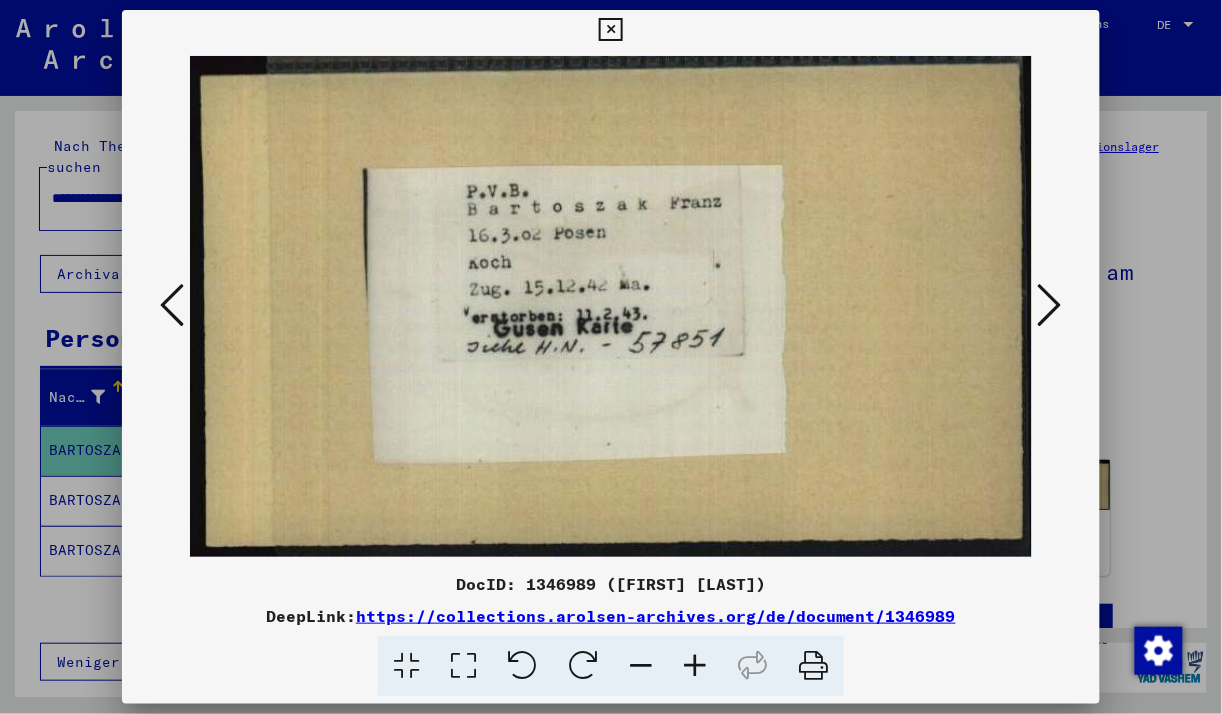 click at bounding box center (1050, 305) 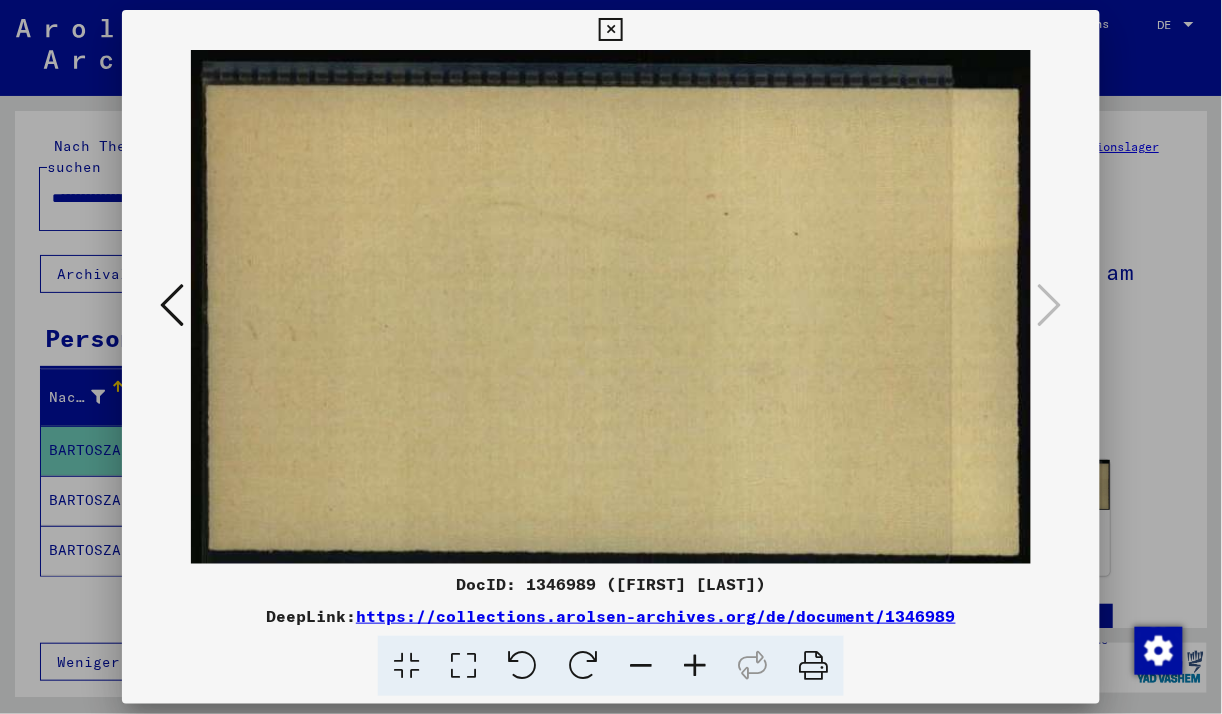 click at bounding box center (610, 30) 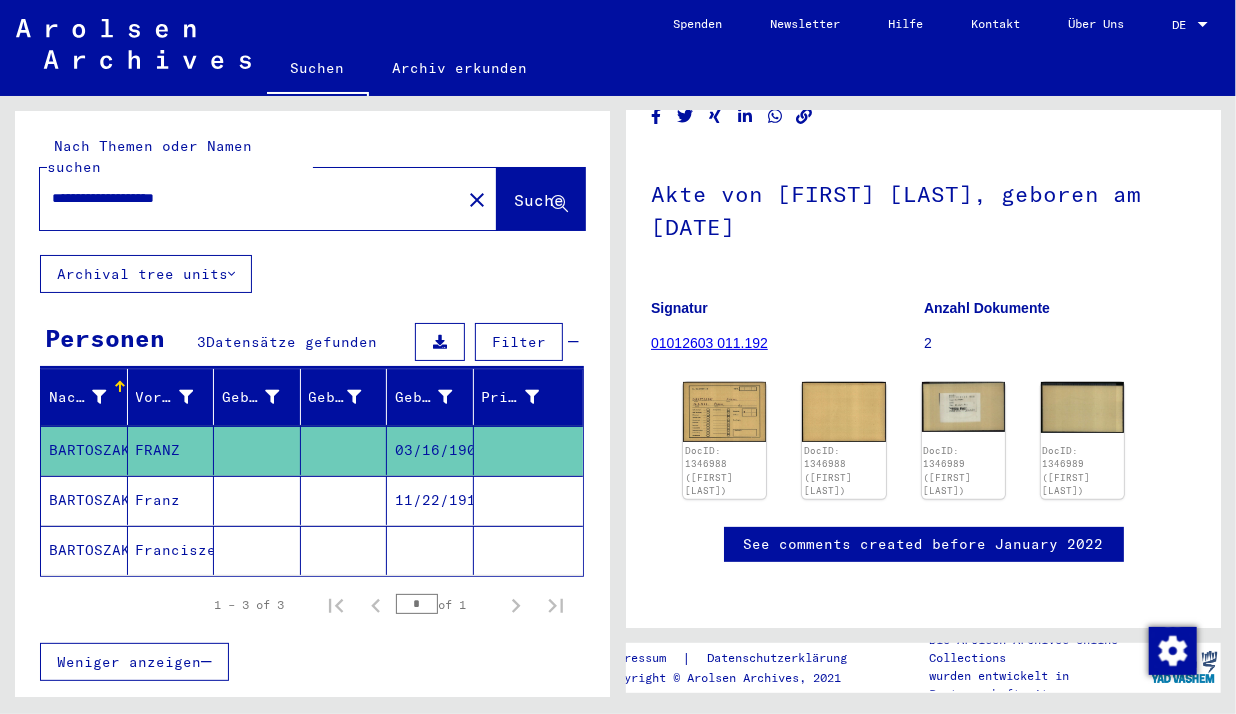 scroll, scrollTop: 0, scrollLeft: 0, axis: both 